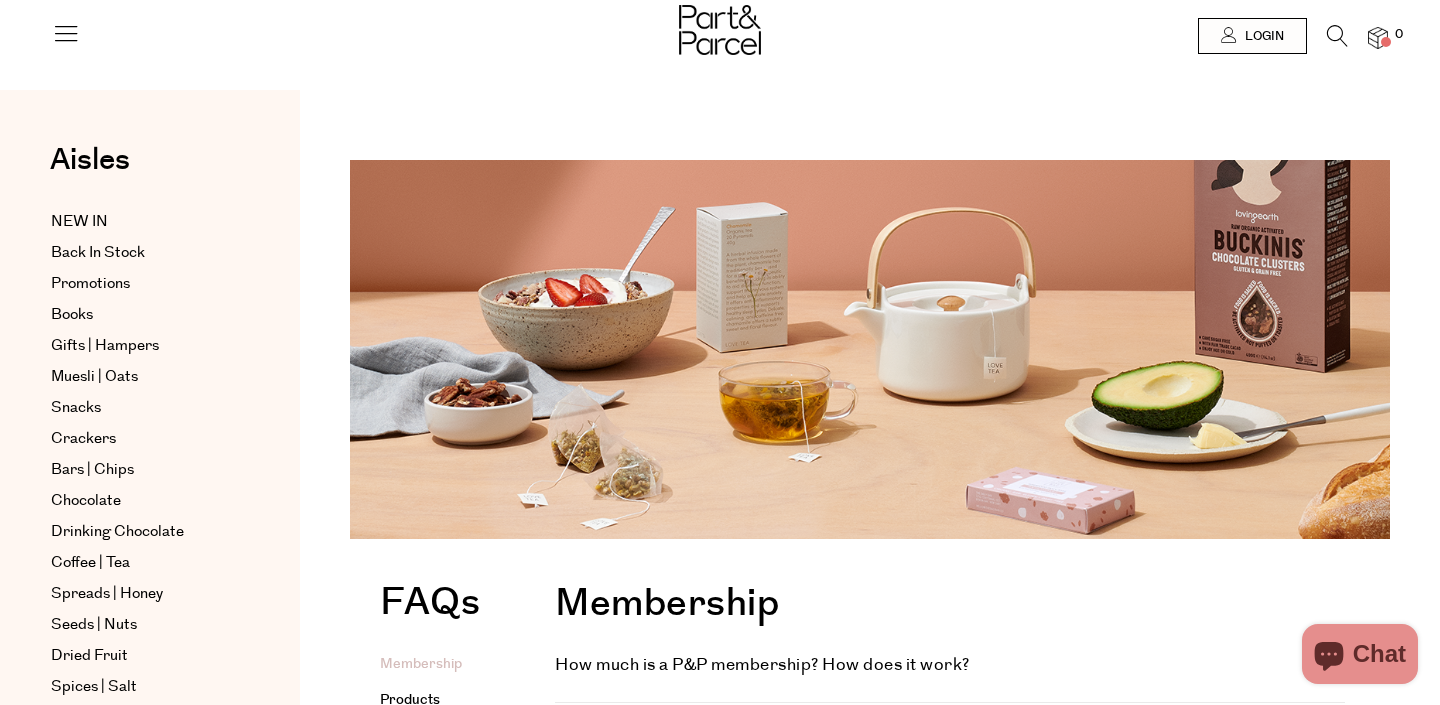 scroll, scrollTop: 0, scrollLeft: 0, axis: both 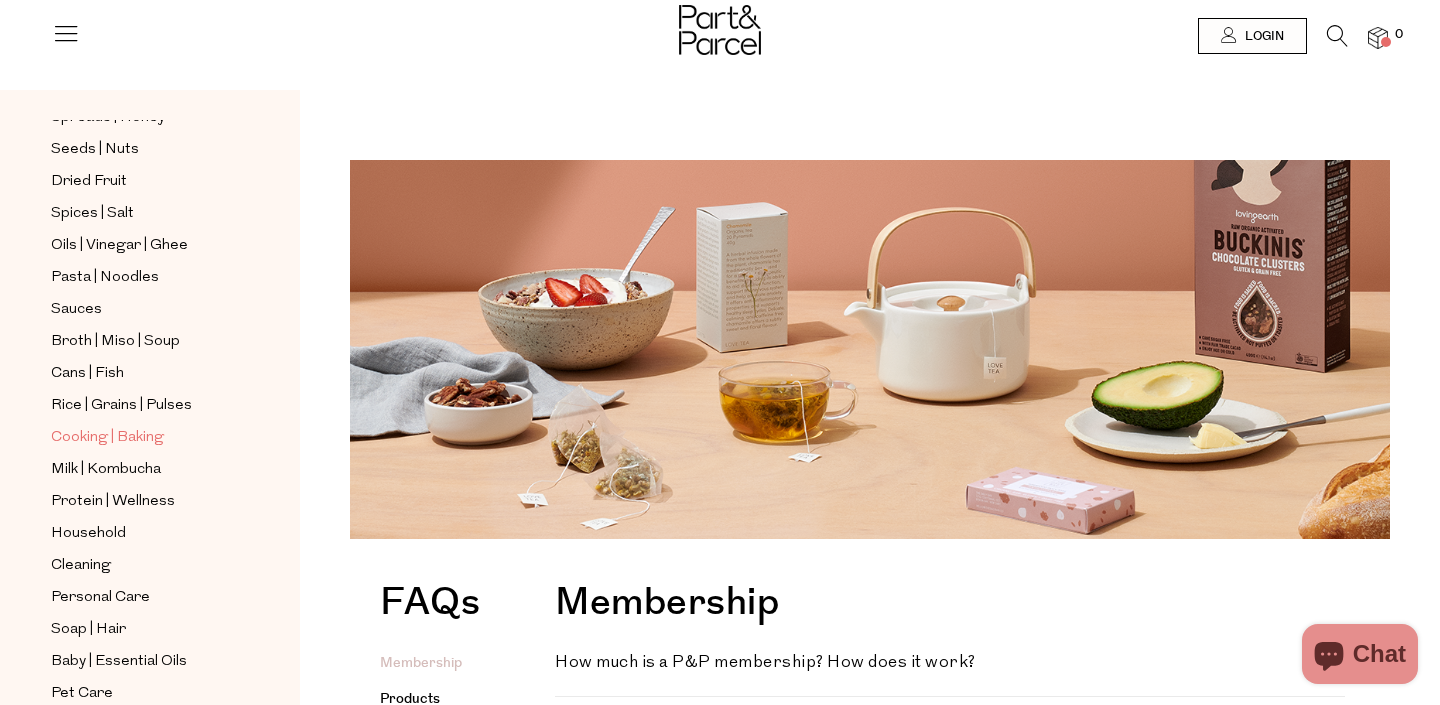 click on "Cooking | Baking" at bounding box center (107, 438) 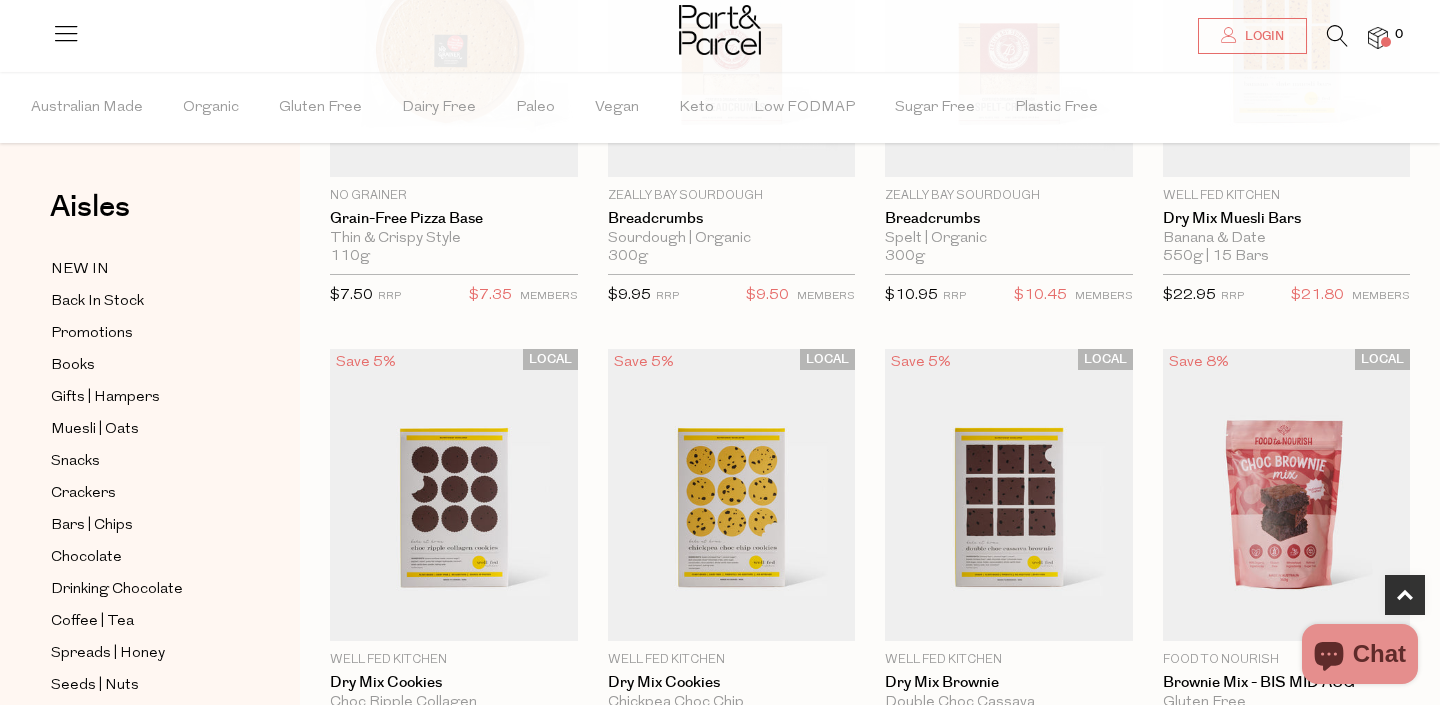 scroll, scrollTop: 1133, scrollLeft: 0, axis: vertical 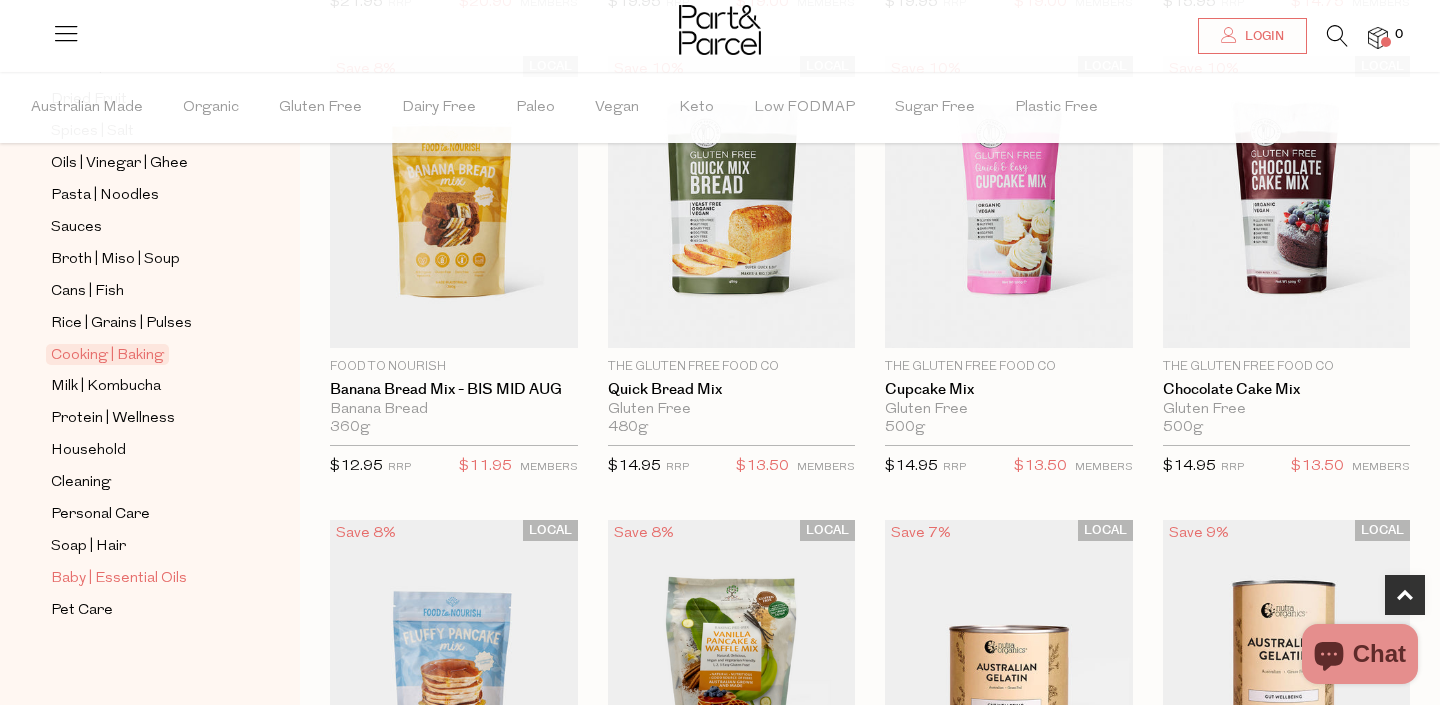 click on "Baby | Essential Oils" at bounding box center [119, 579] 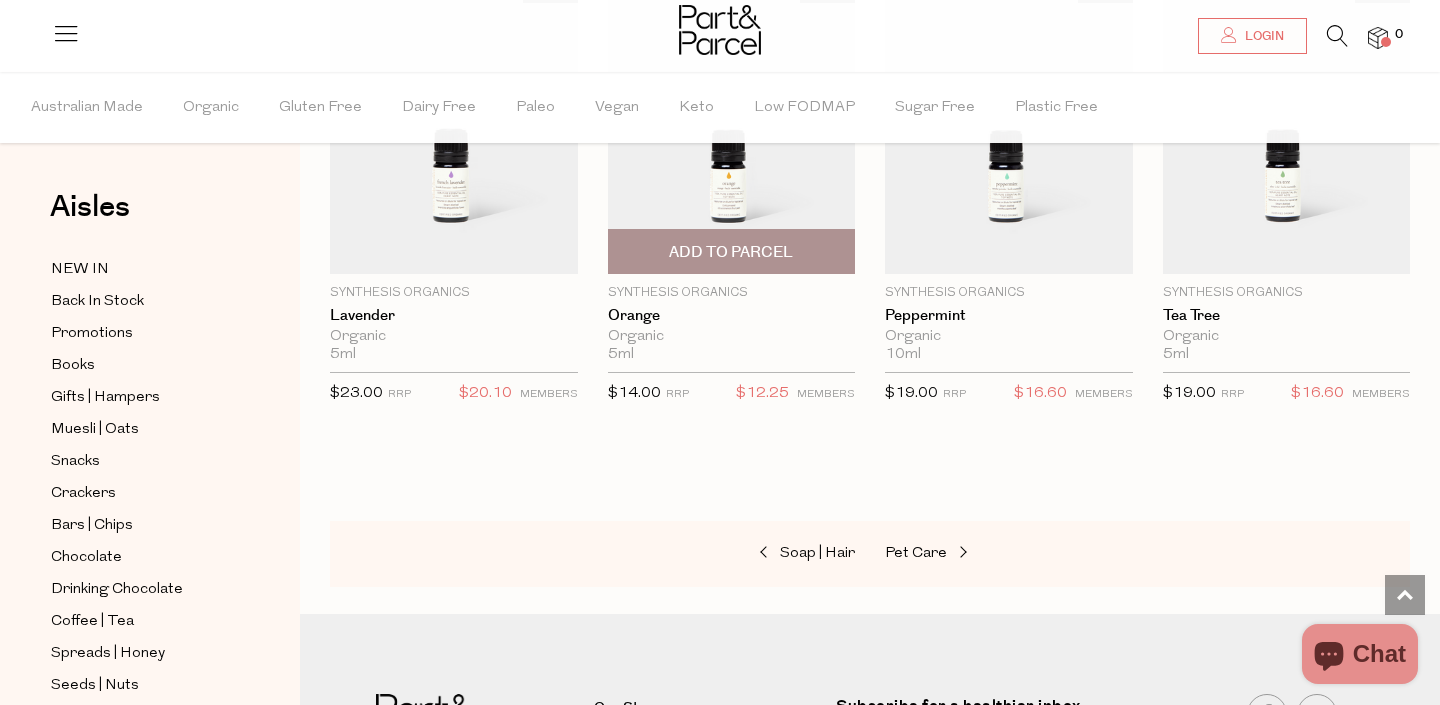 scroll, scrollTop: 1923, scrollLeft: 0, axis: vertical 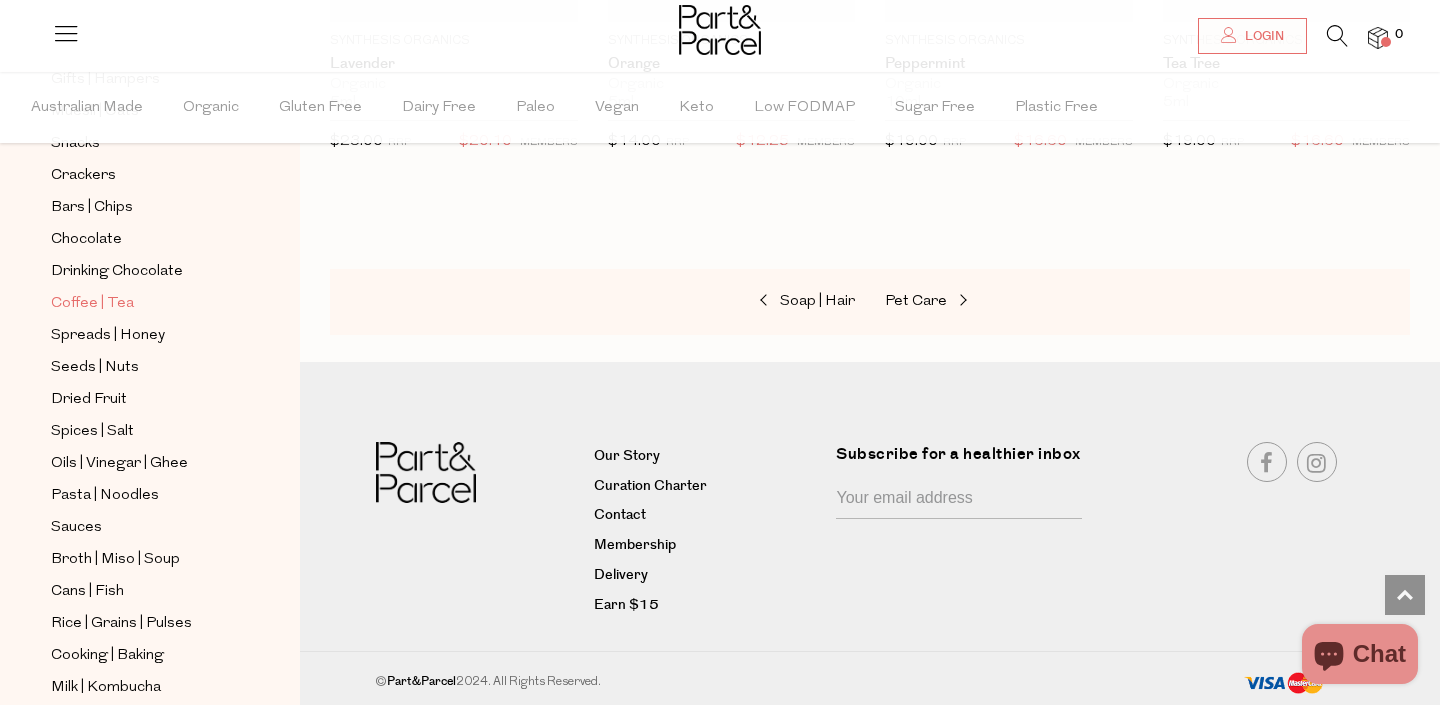 click on "Coffee | Tea" at bounding box center [92, 304] 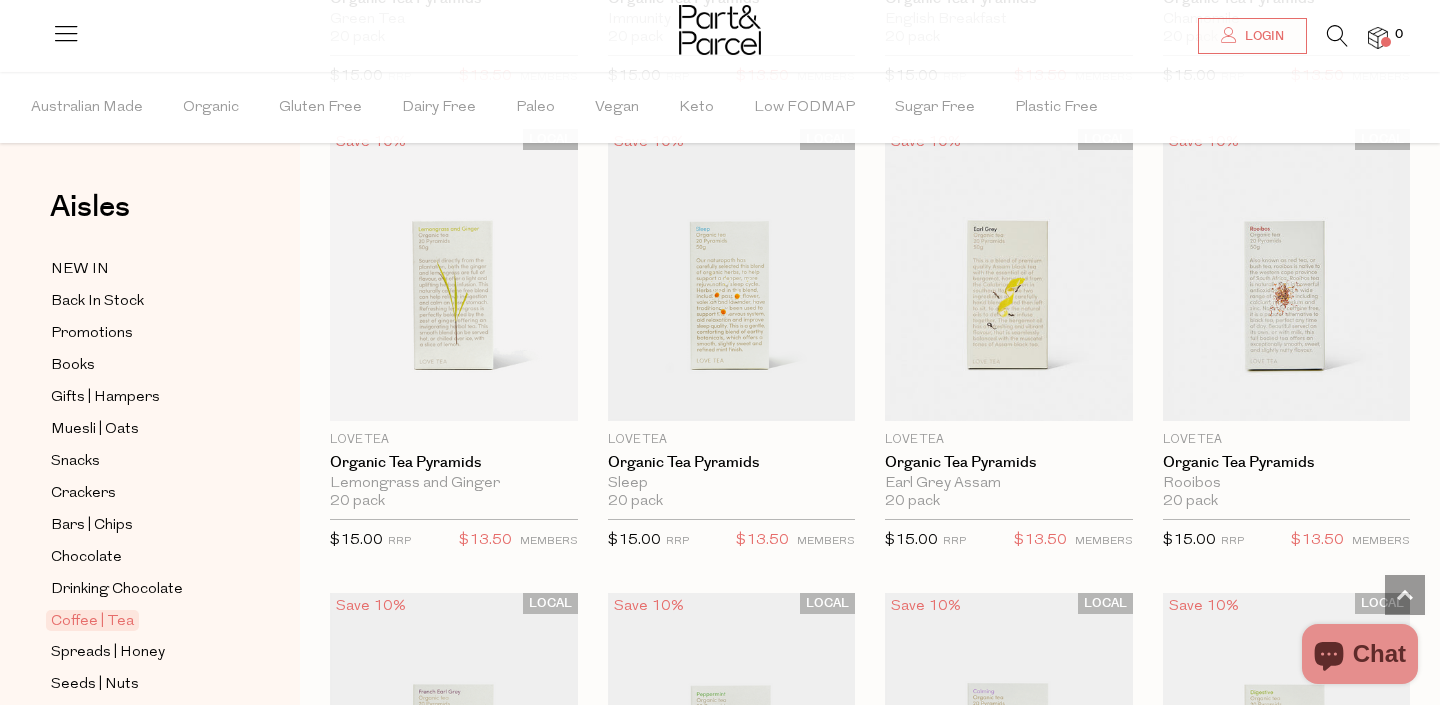 scroll, scrollTop: 2451, scrollLeft: 0, axis: vertical 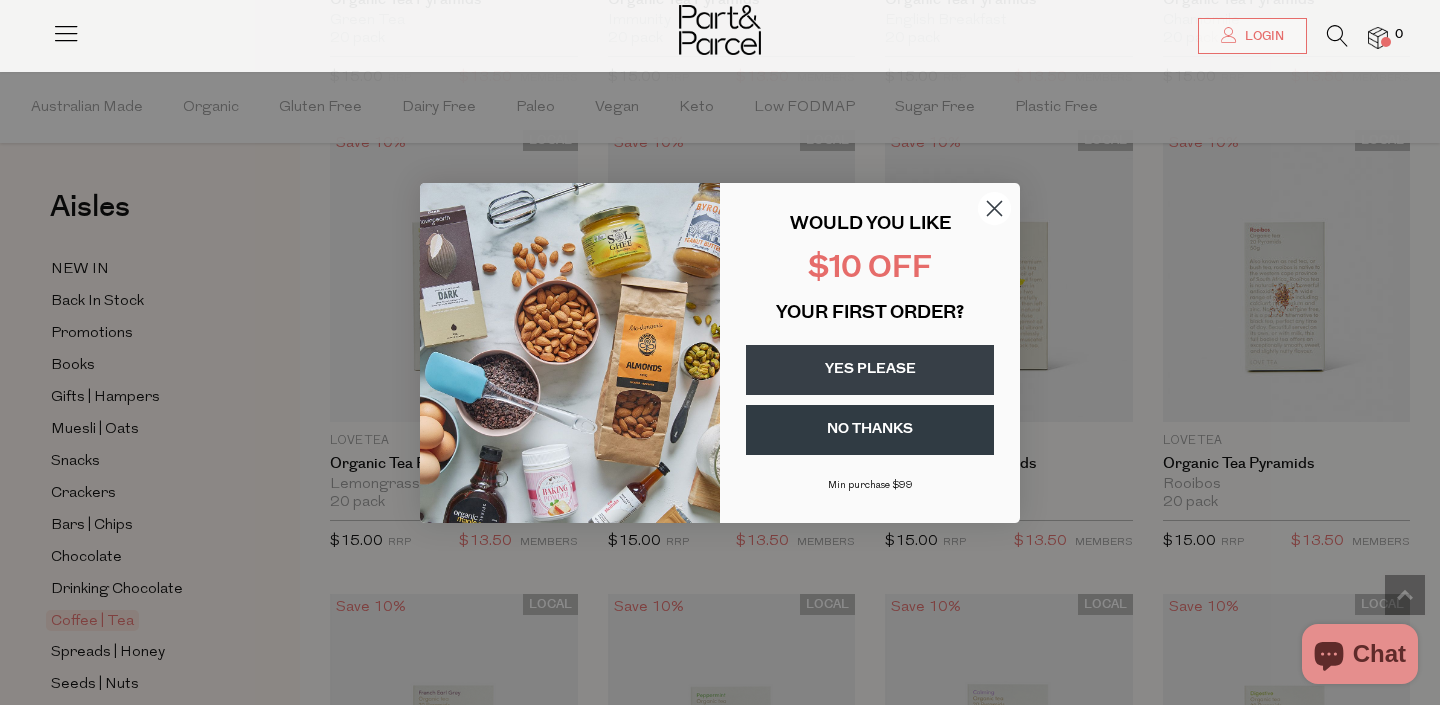 click 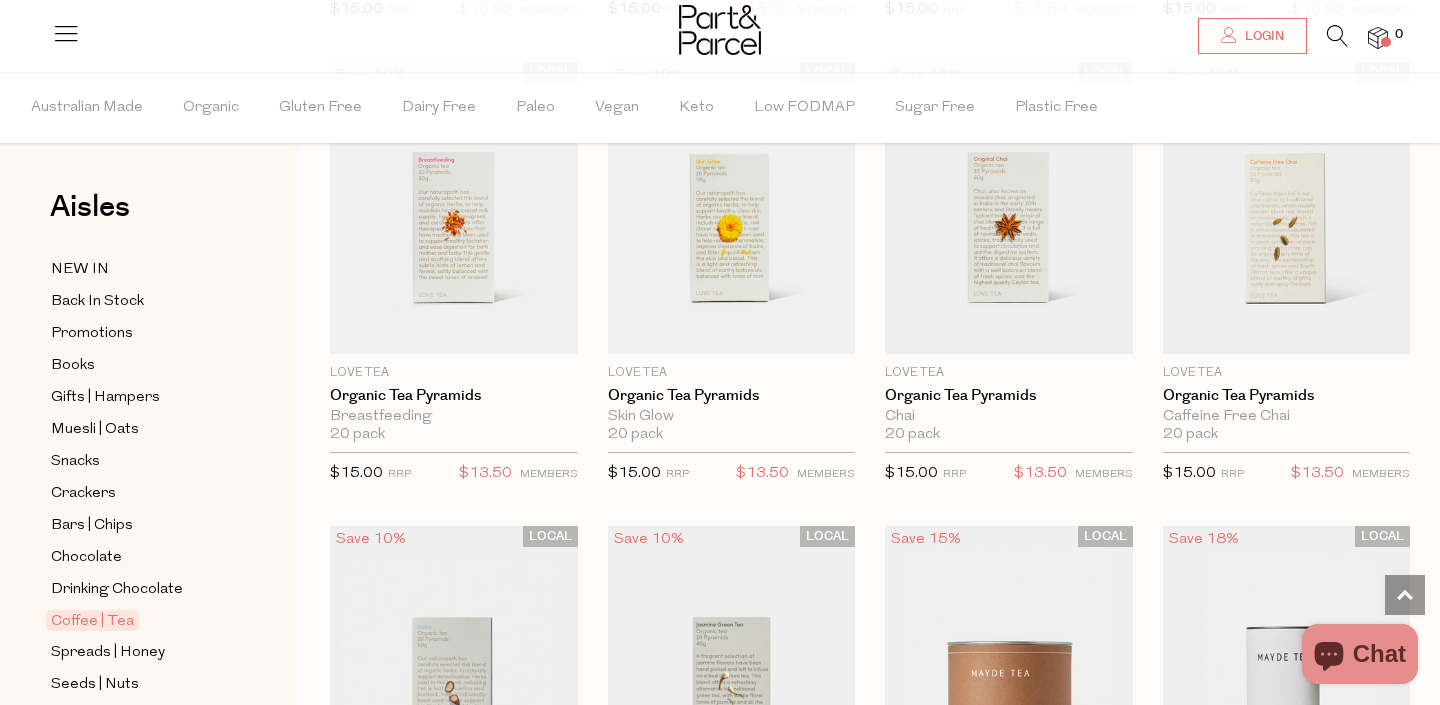 scroll, scrollTop: 3446, scrollLeft: 0, axis: vertical 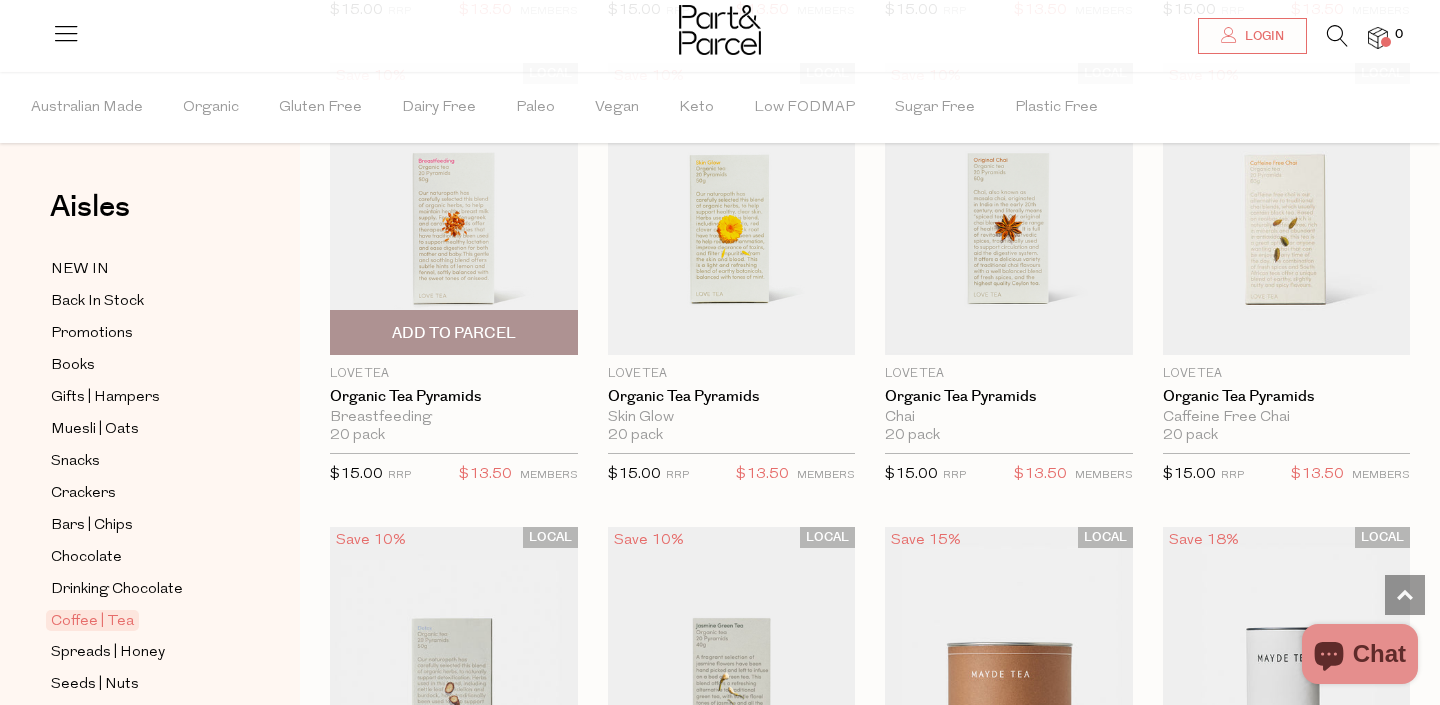 click at bounding box center (454, 209) 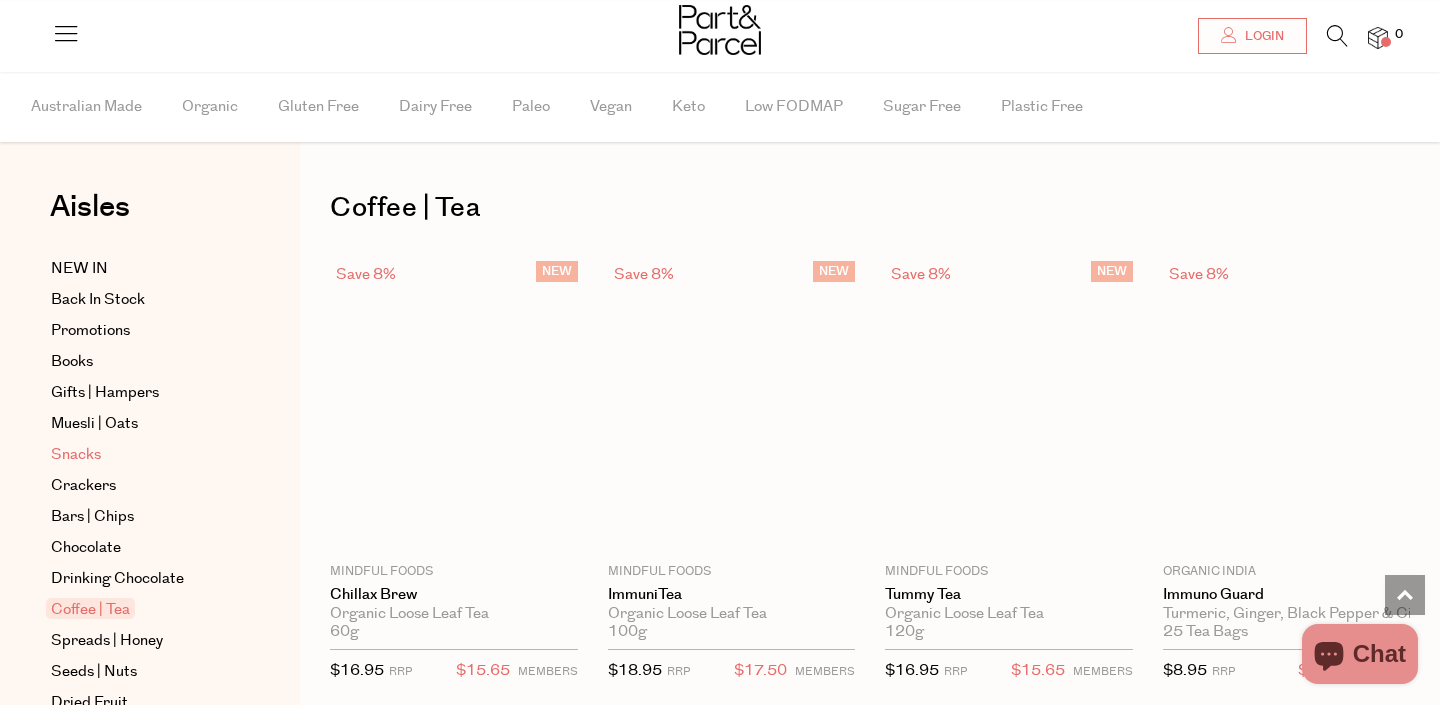 scroll, scrollTop: 2377, scrollLeft: 0, axis: vertical 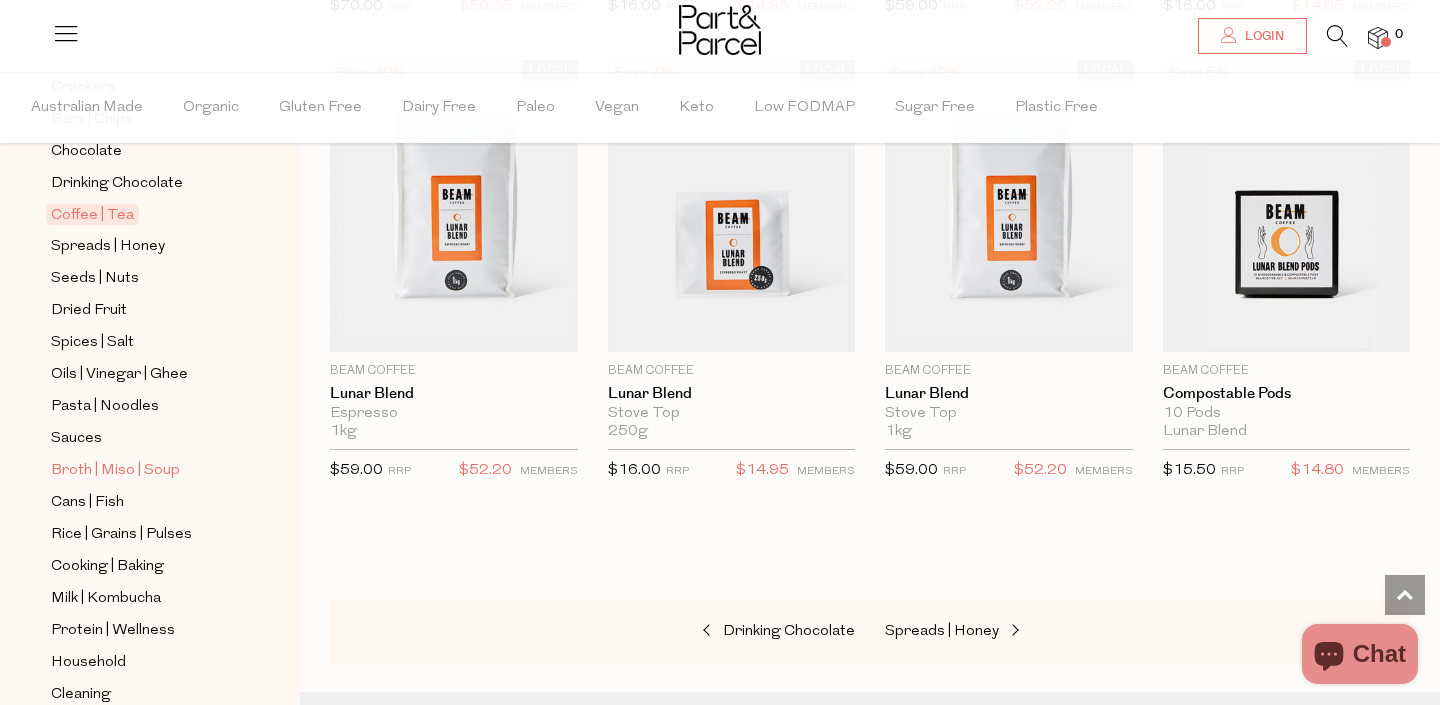 click on "Broth | Miso | Soup" at bounding box center (115, 471) 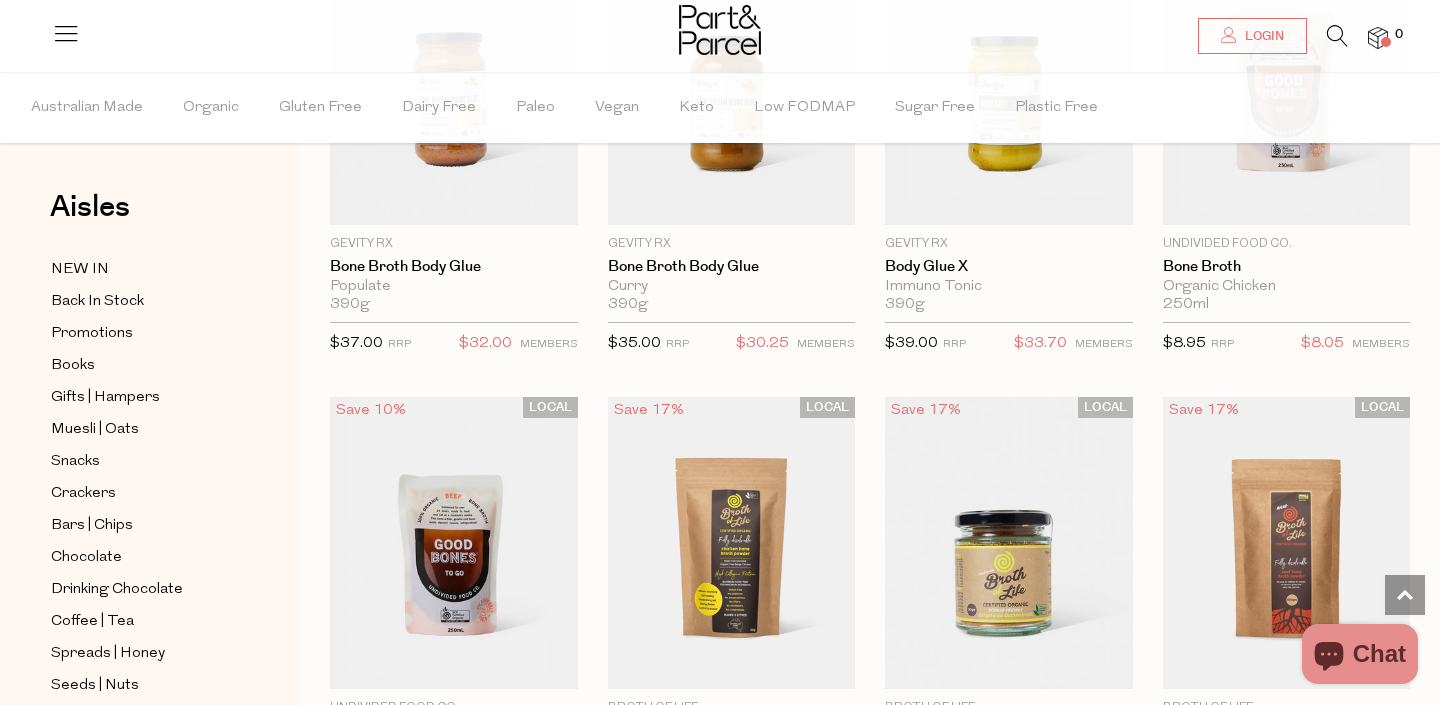 scroll, scrollTop: 0, scrollLeft: 0, axis: both 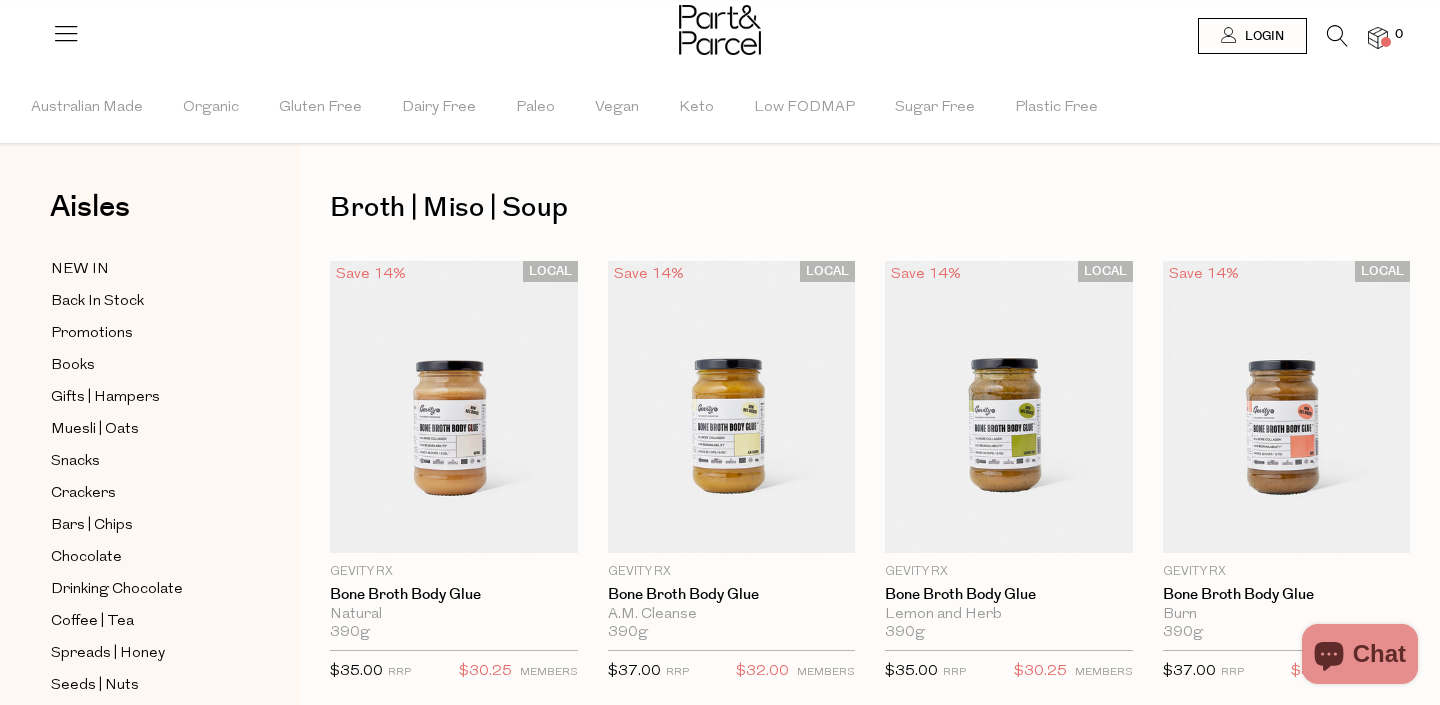 click at bounding box center (1337, 36) 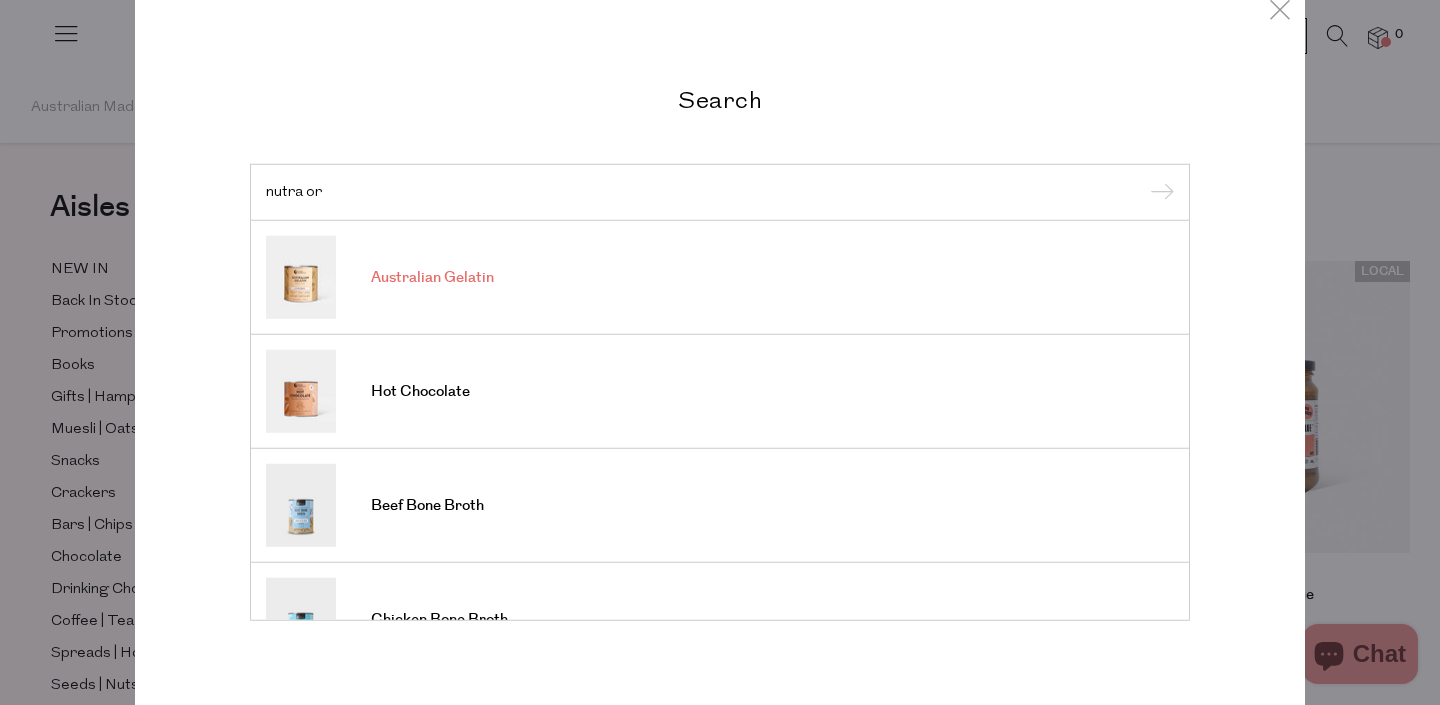 type on "nutra or" 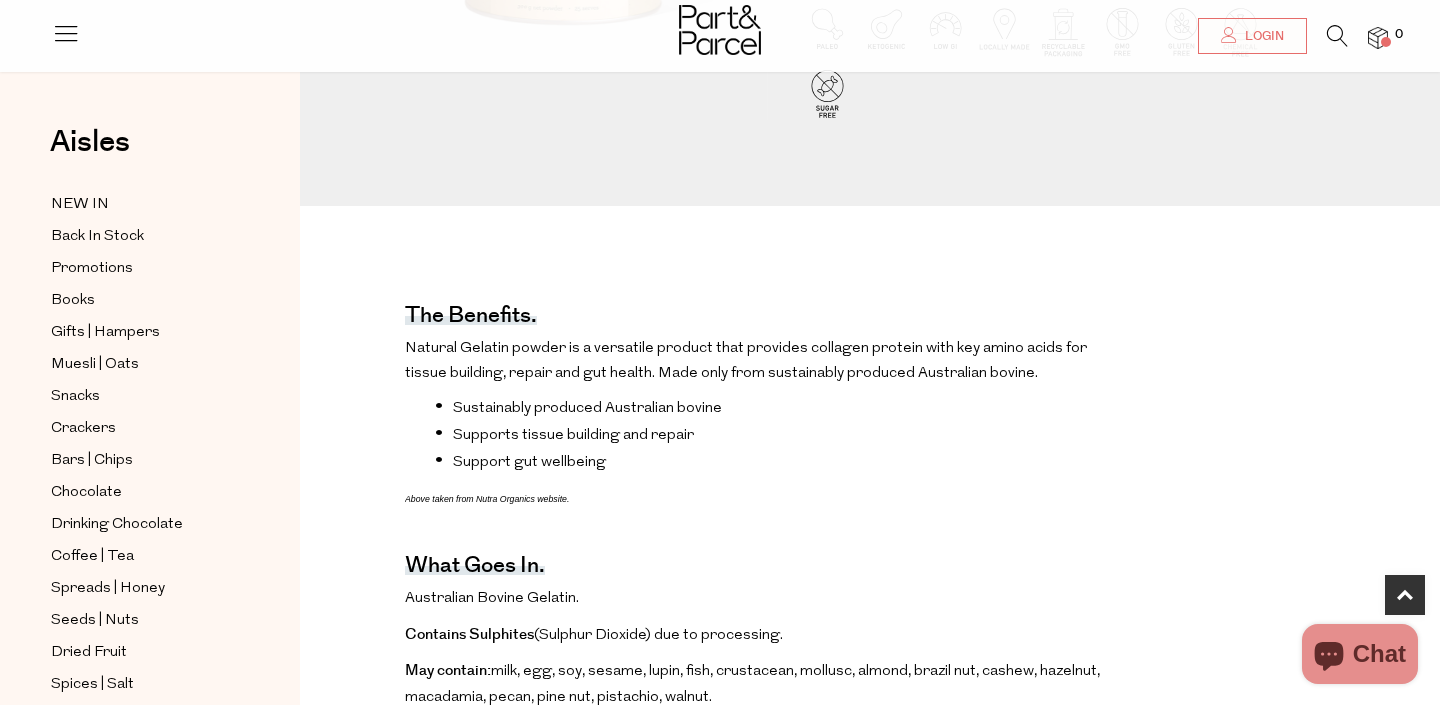scroll, scrollTop: 0, scrollLeft: 0, axis: both 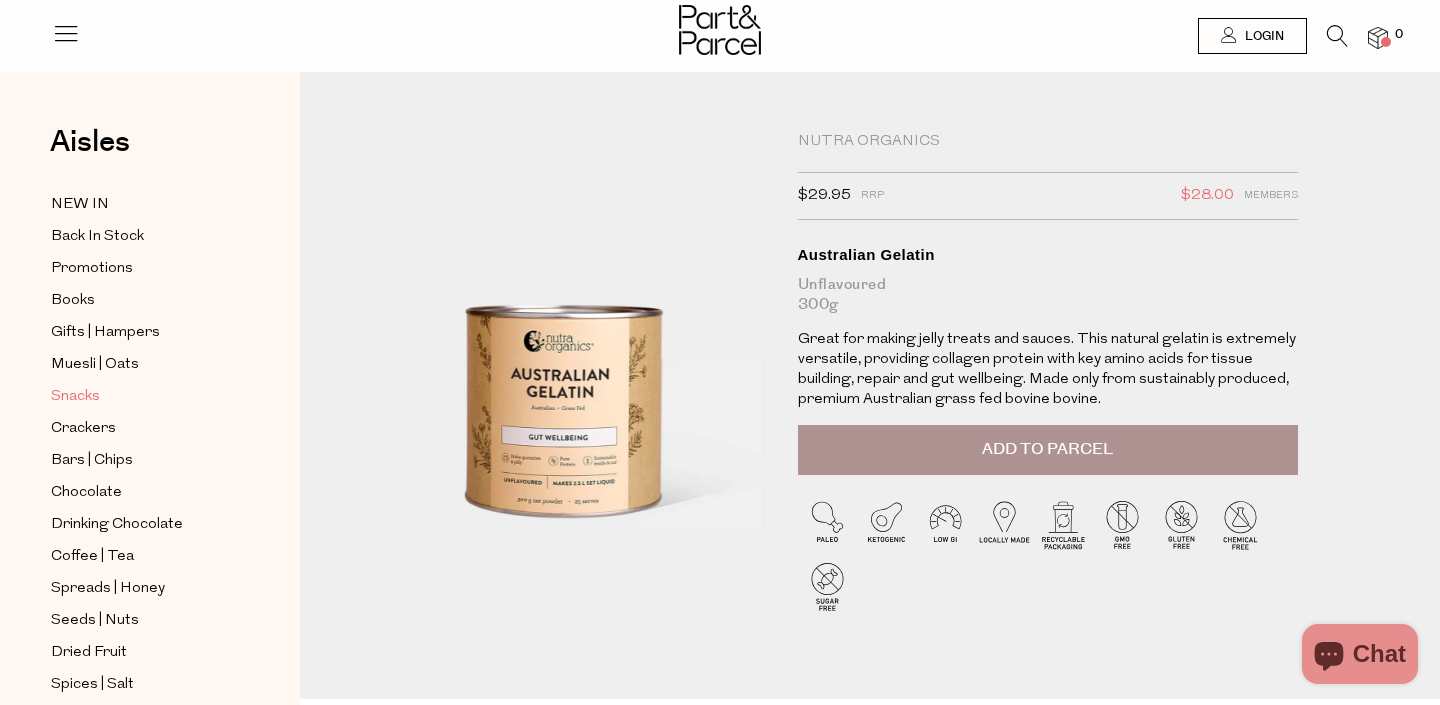 click on "Snacks" at bounding box center [75, 397] 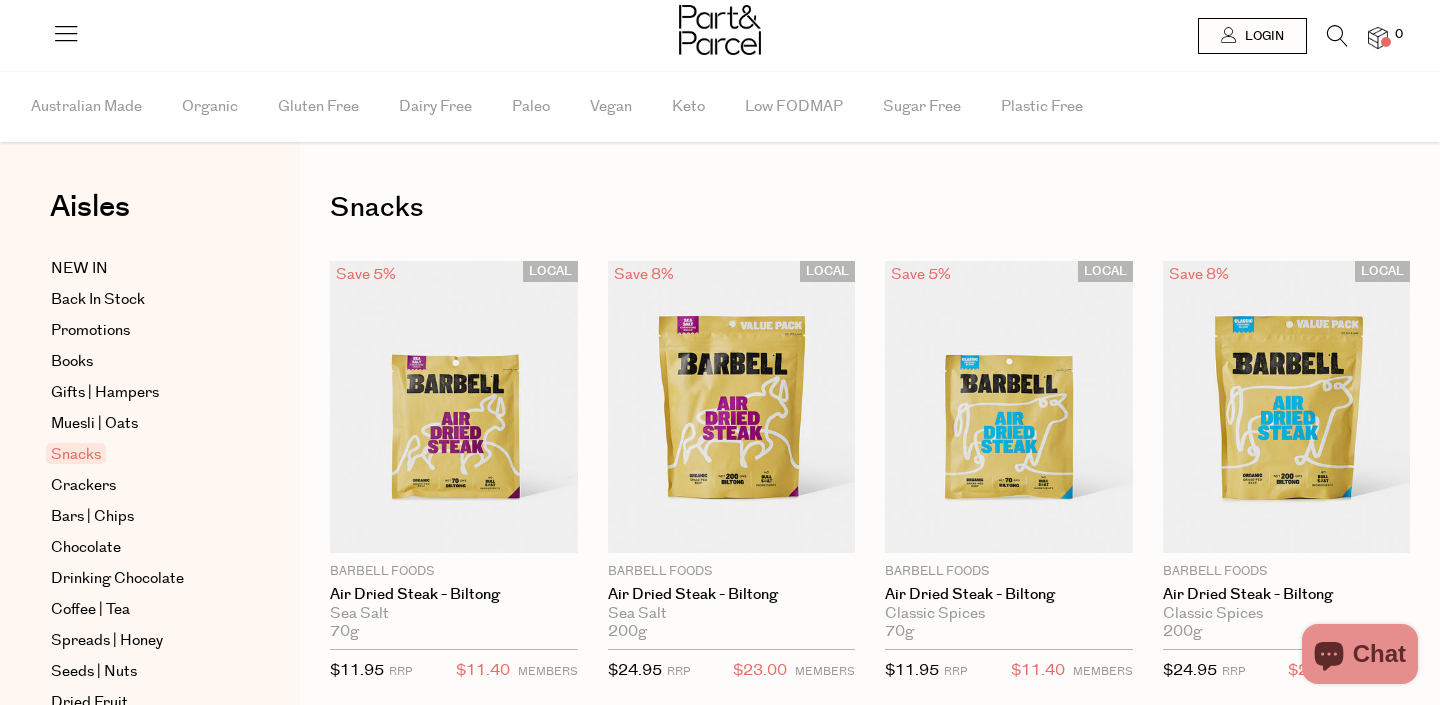 scroll, scrollTop: 0, scrollLeft: 0, axis: both 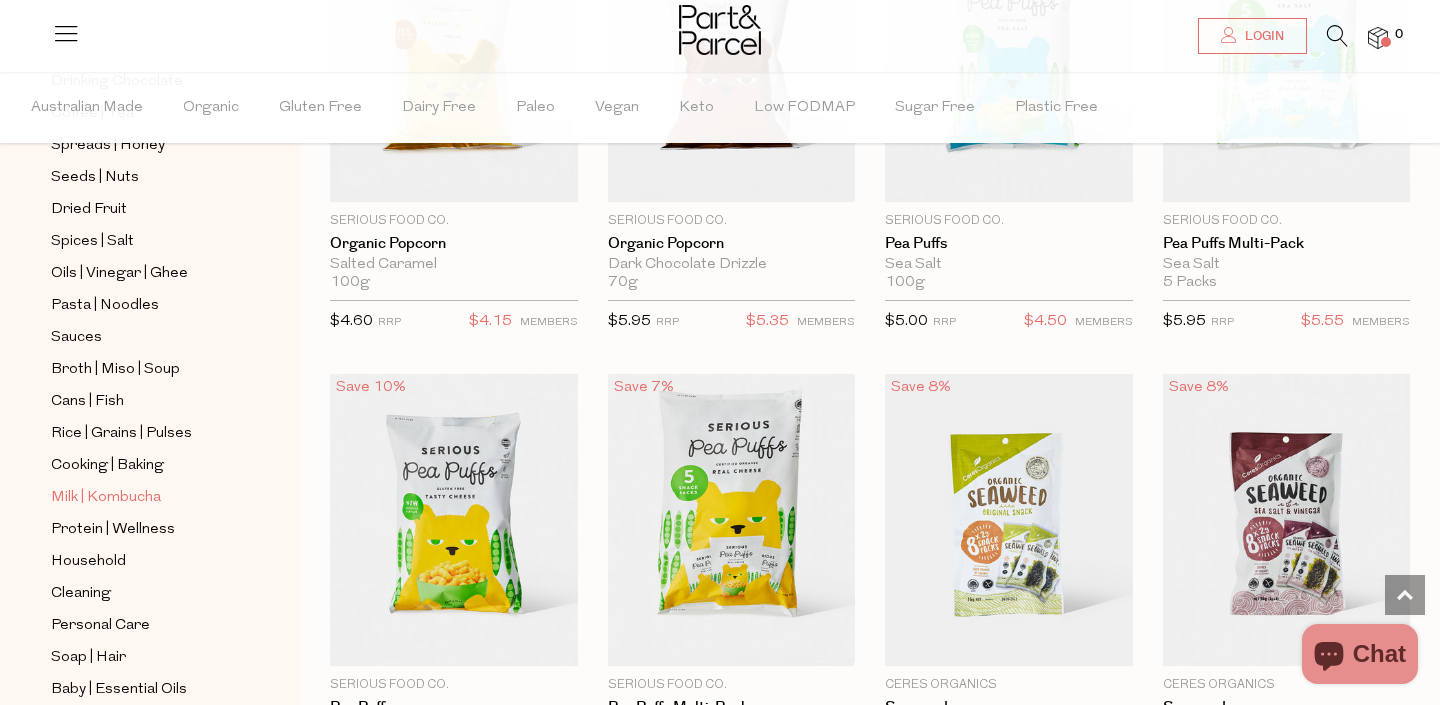 click on "Milk | Kombucha" at bounding box center (106, 498) 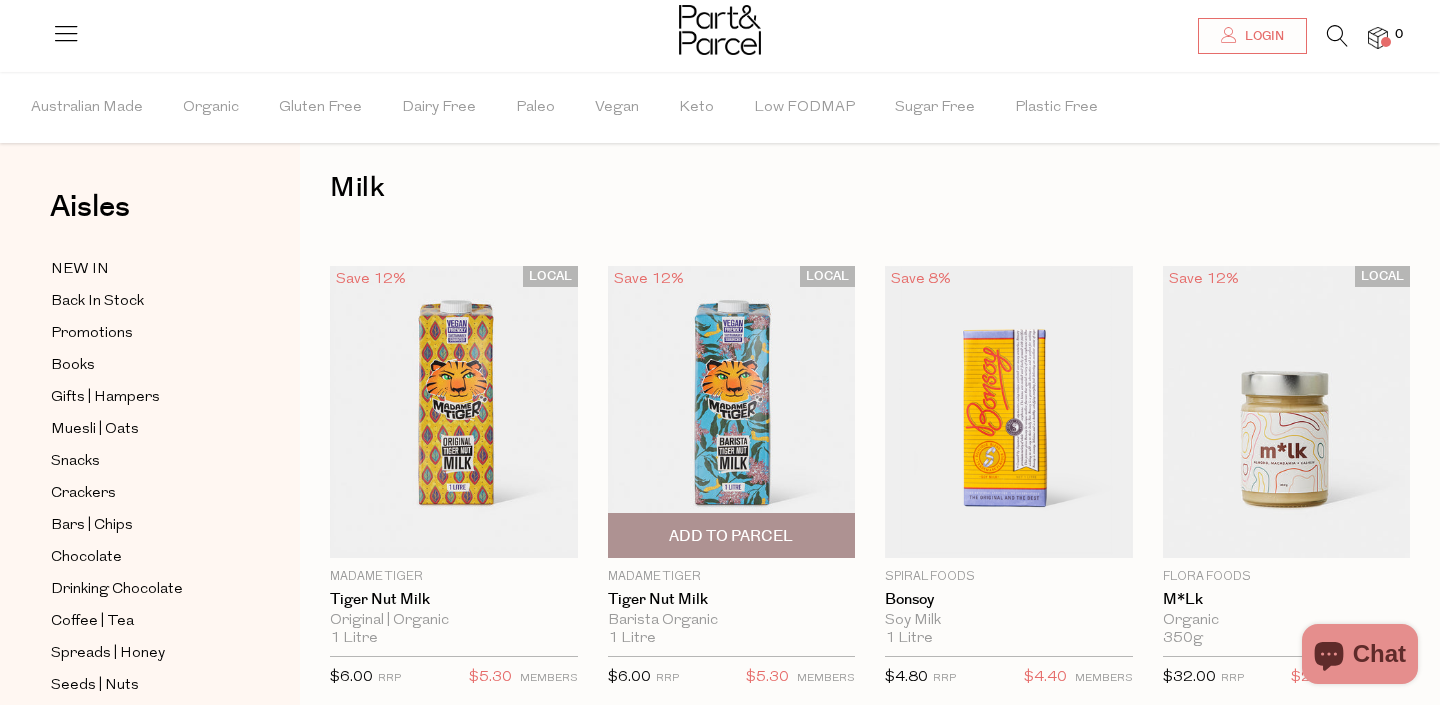 scroll, scrollTop: 0, scrollLeft: 0, axis: both 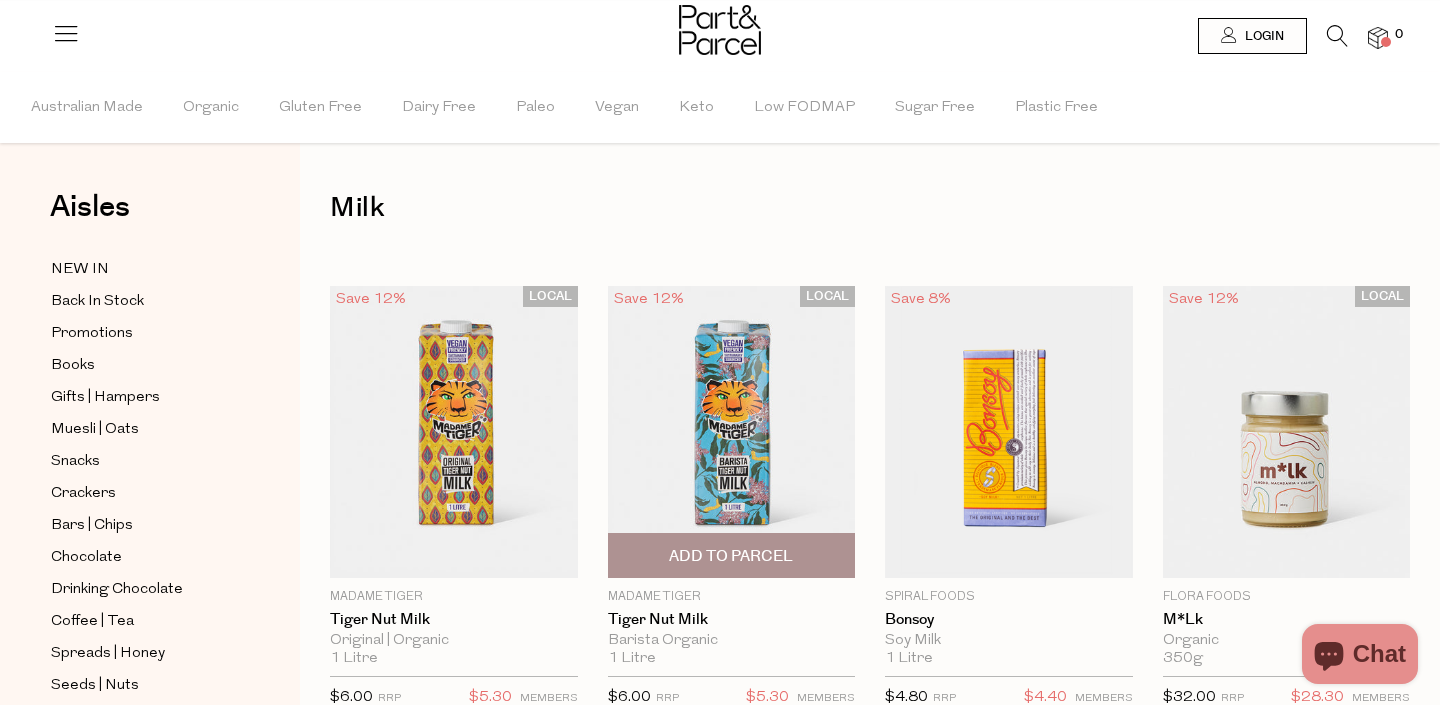 click at bounding box center (732, 432) 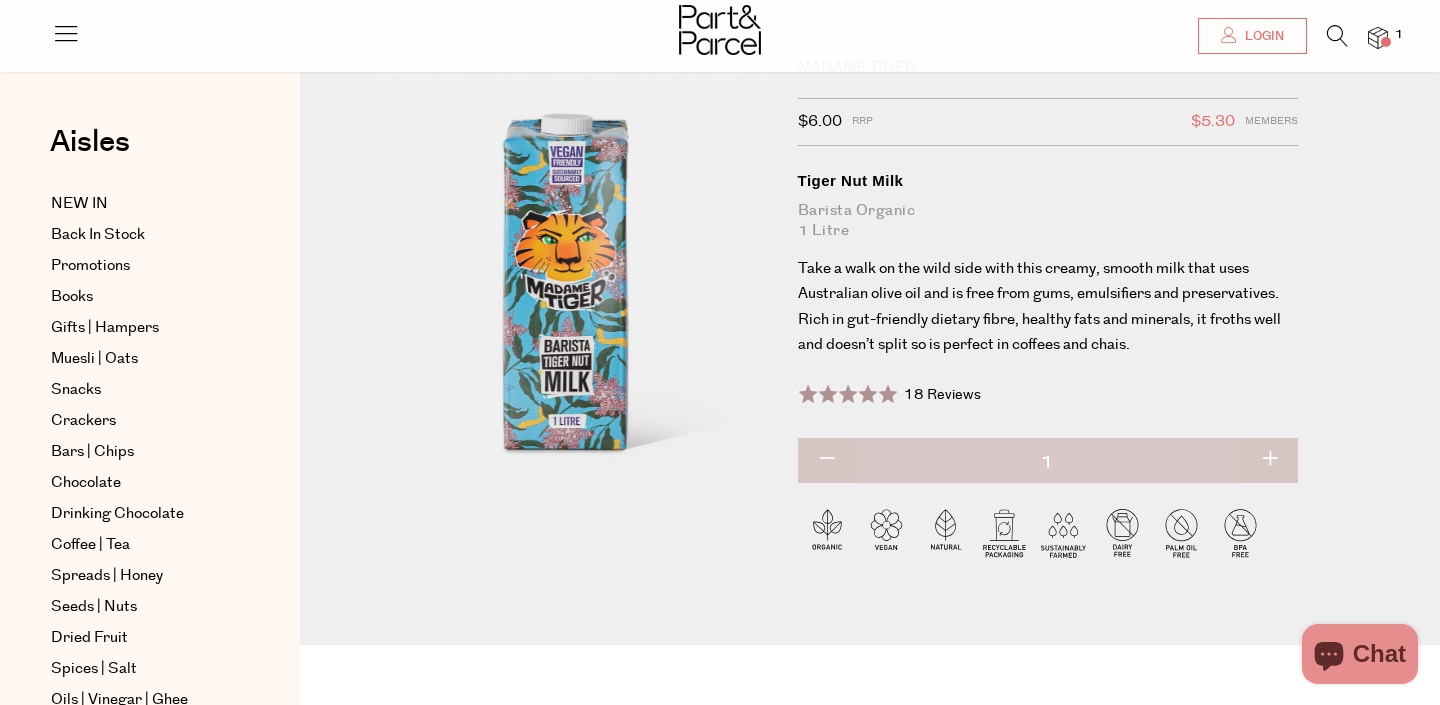 scroll, scrollTop: 74, scrollLeft: 0, axis: vertical 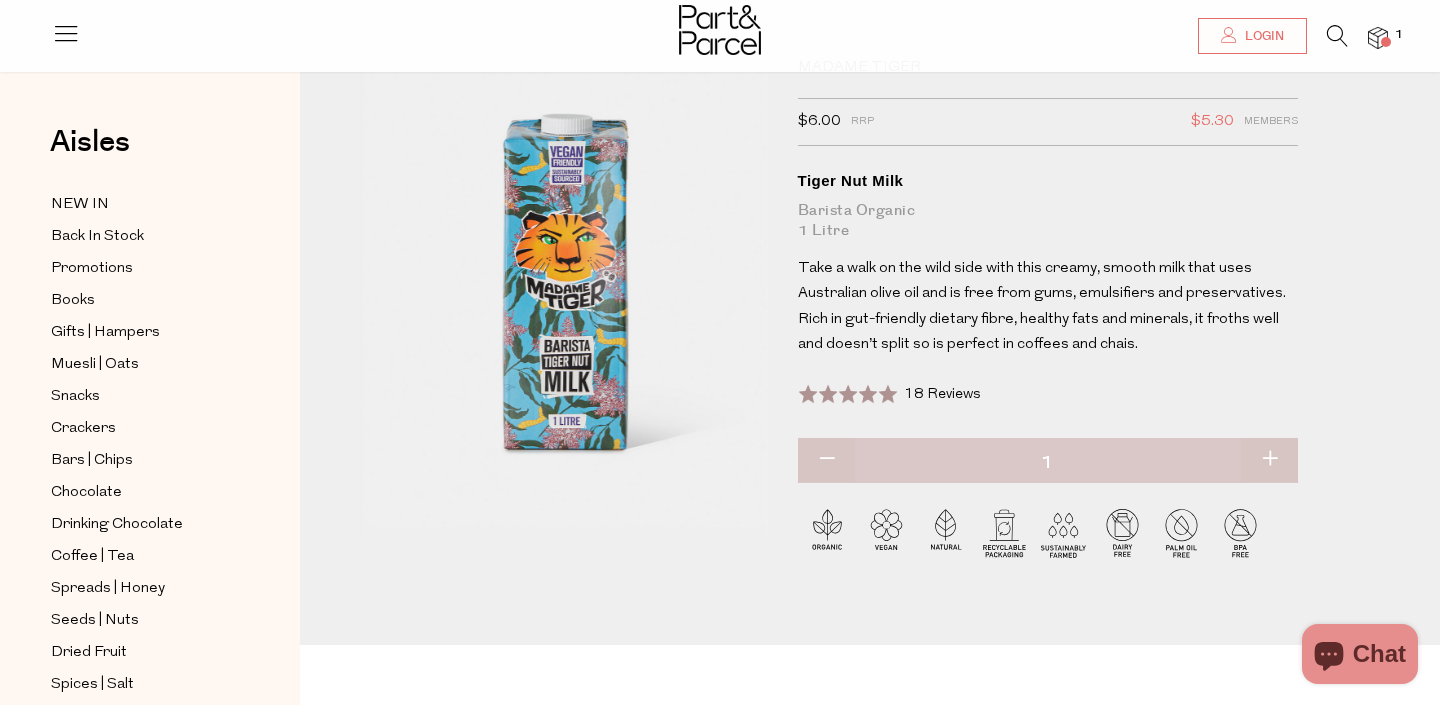 click at bounding box center (1269, 460) 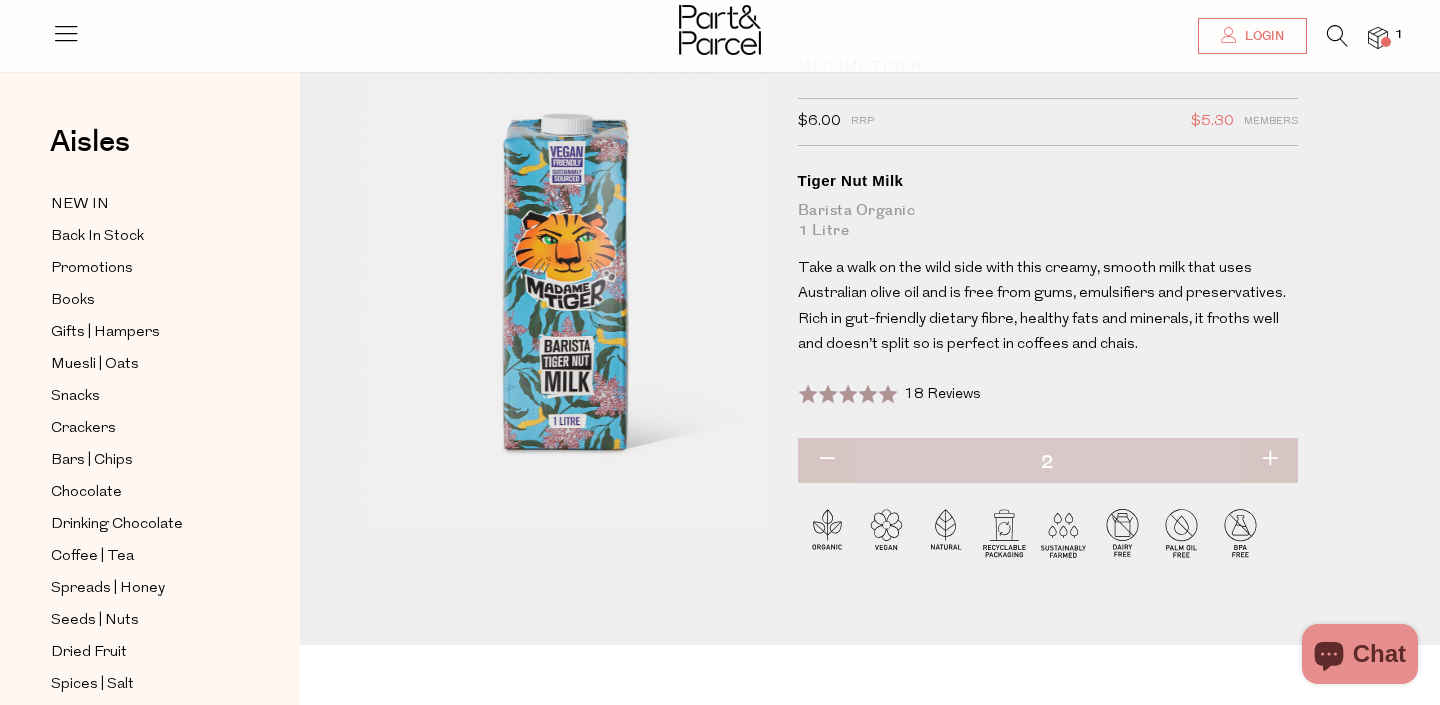 type on "2" 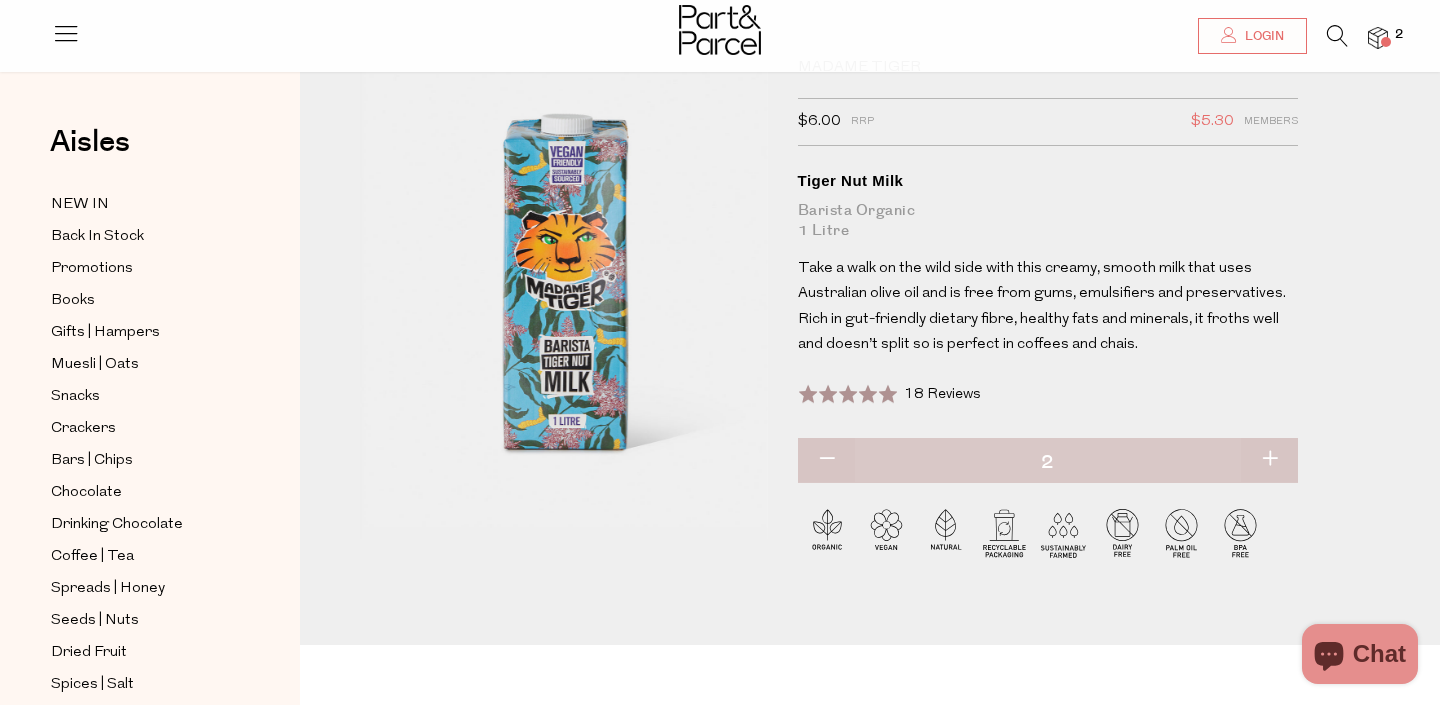 click at bounding box center (1269, 460) 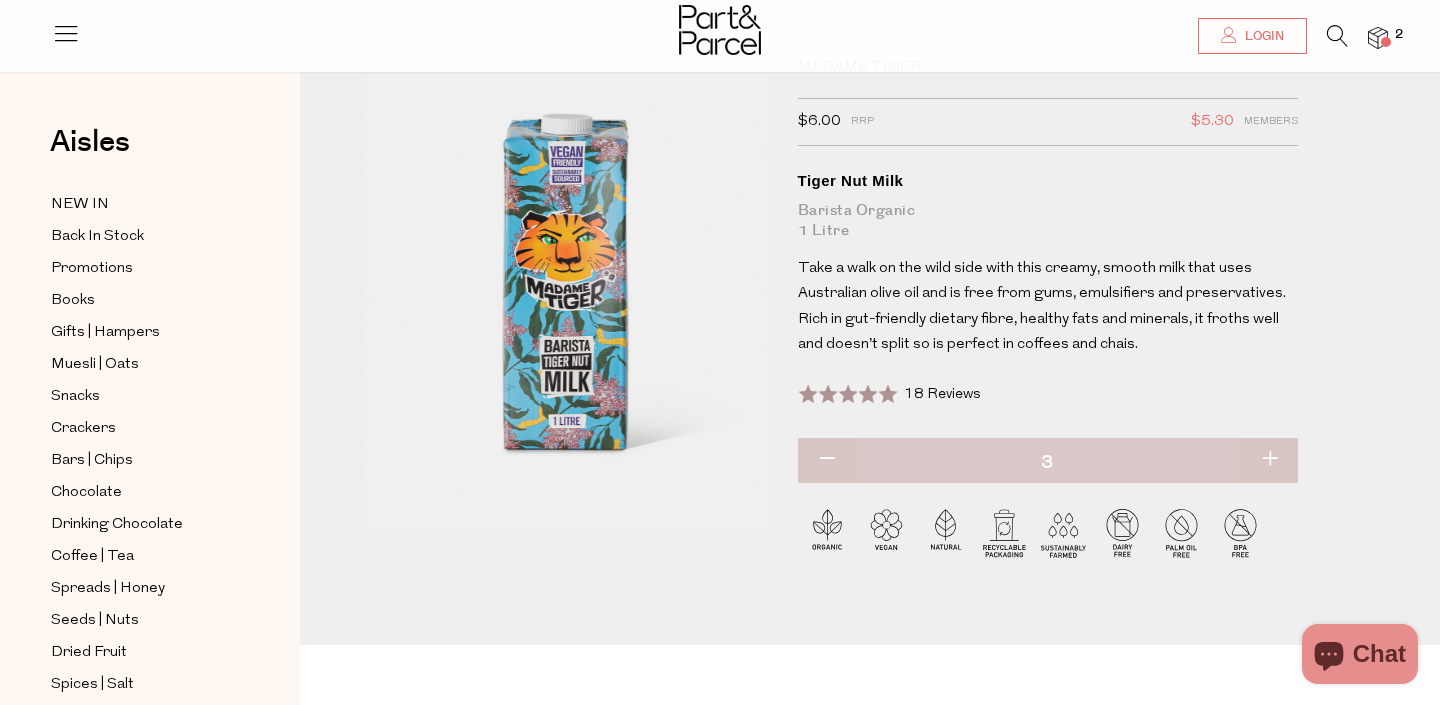 type on "3" 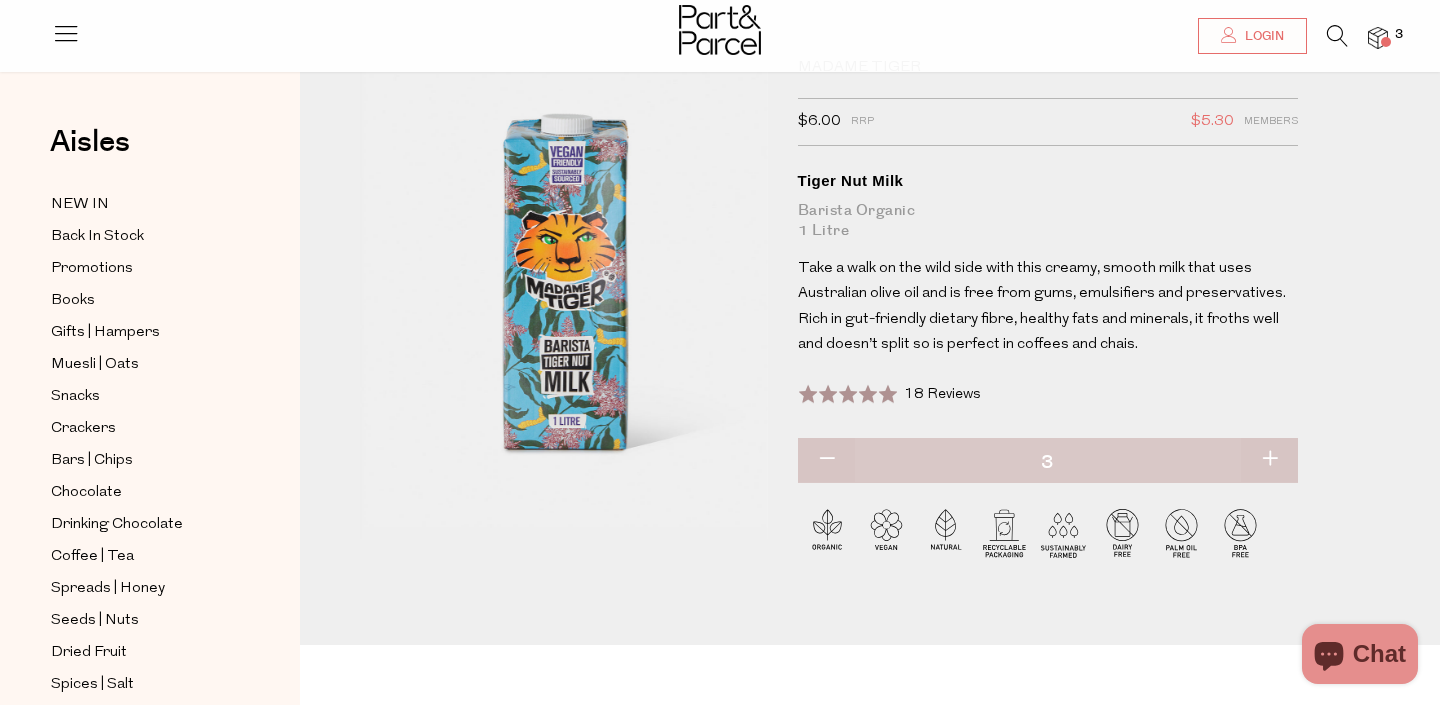 click at bounding box center [1269, 460] 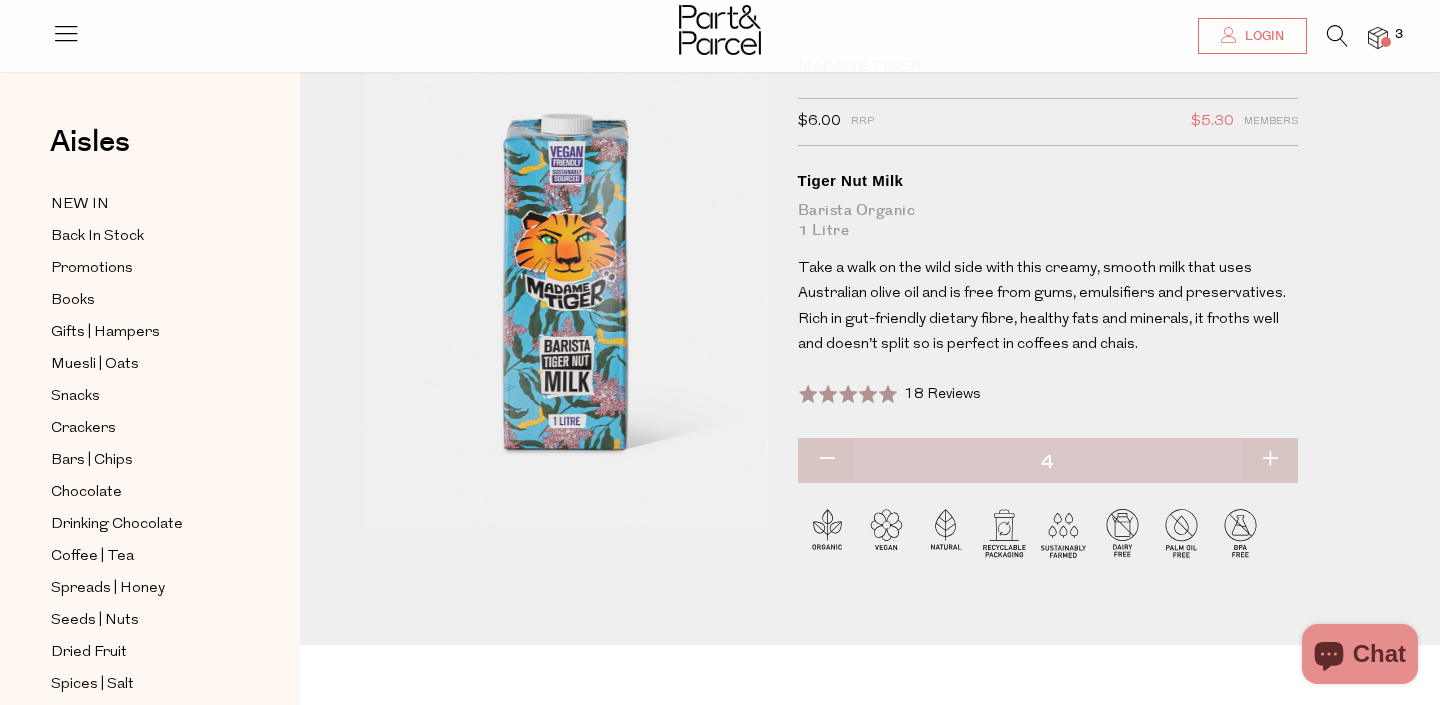 type on "4" 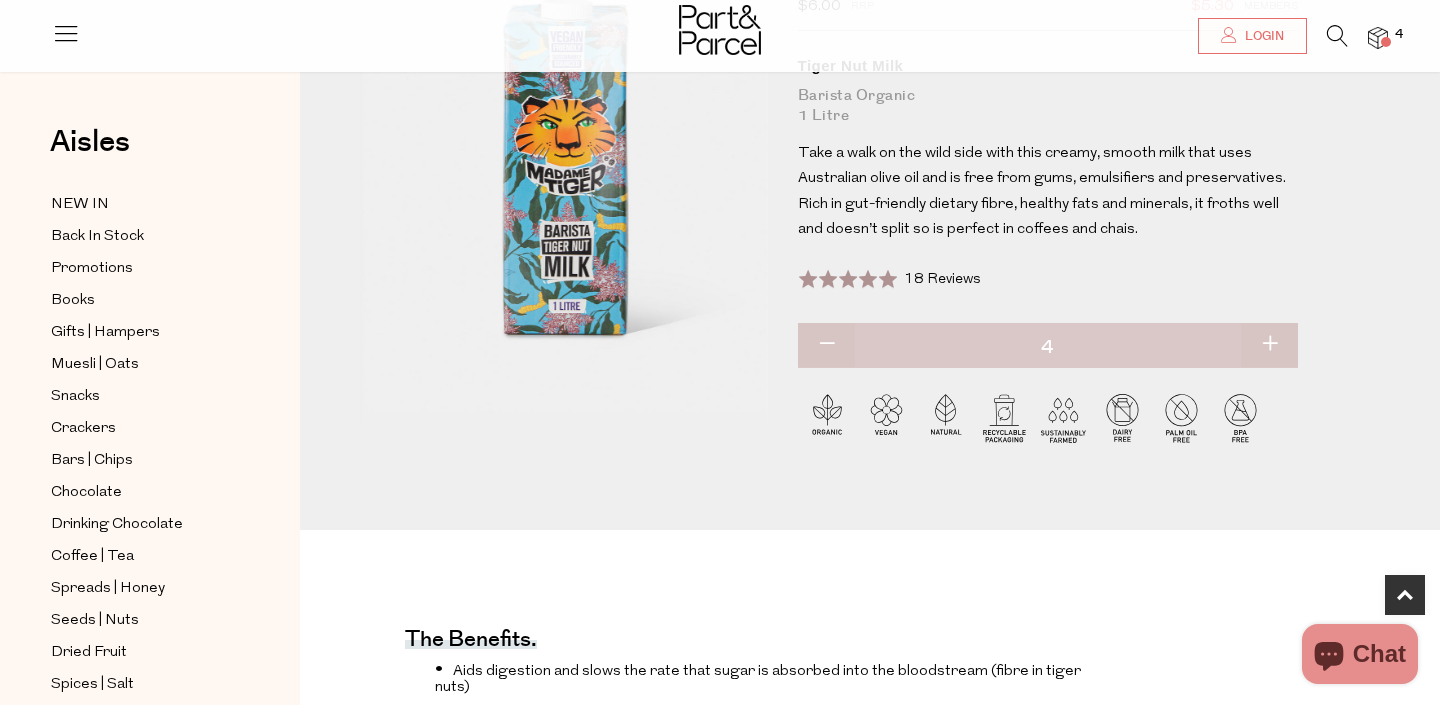scroll, scrollTop: 0, scrollLeft: 0, axis: both 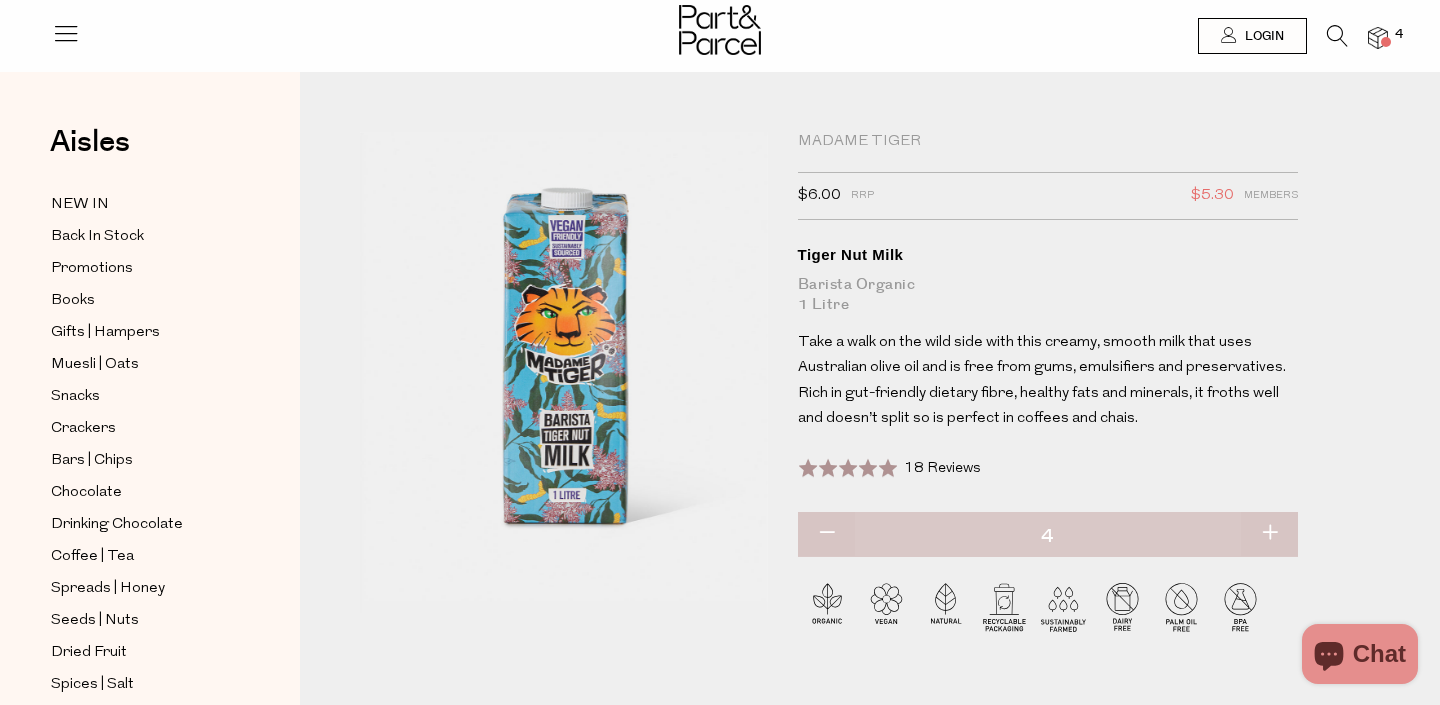 click at bounding box center (1337, 36) 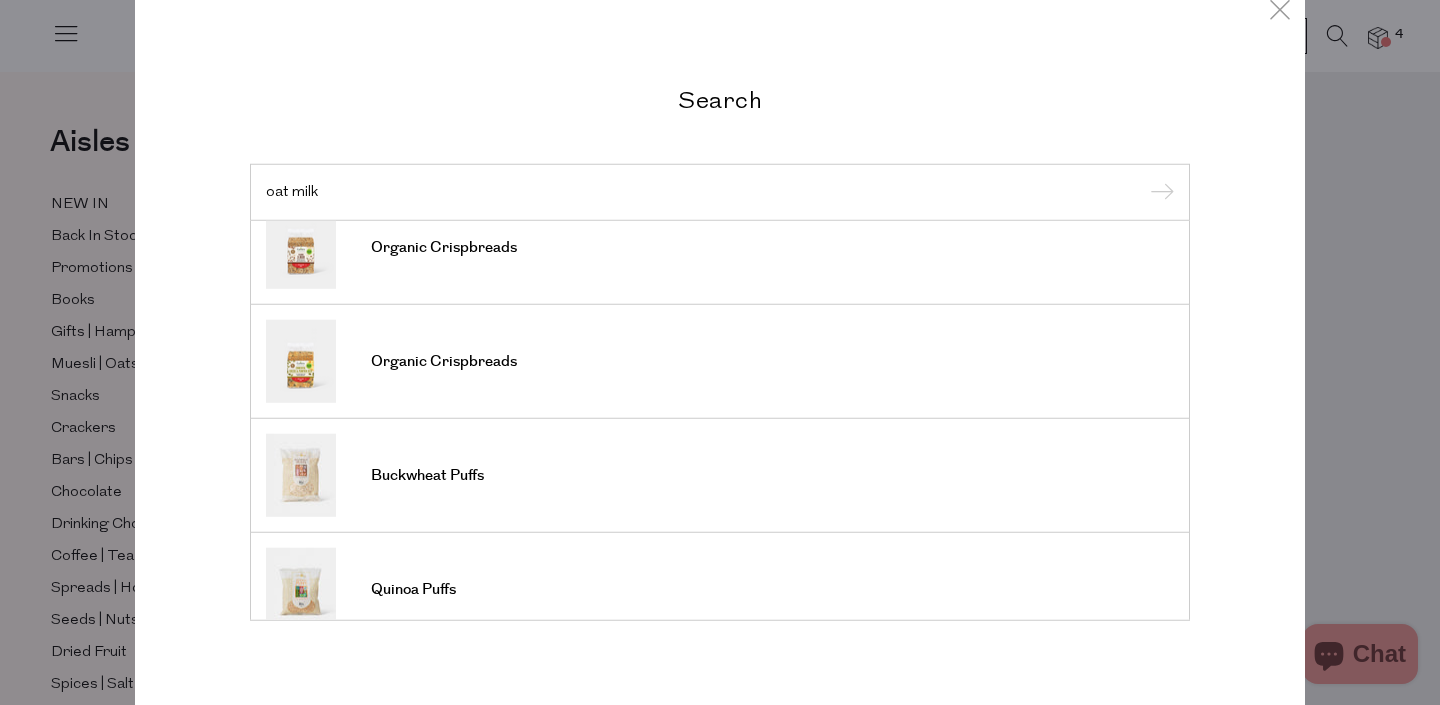 scroll, scrollTop: 704, scrollLeft: 0, axis: vertical 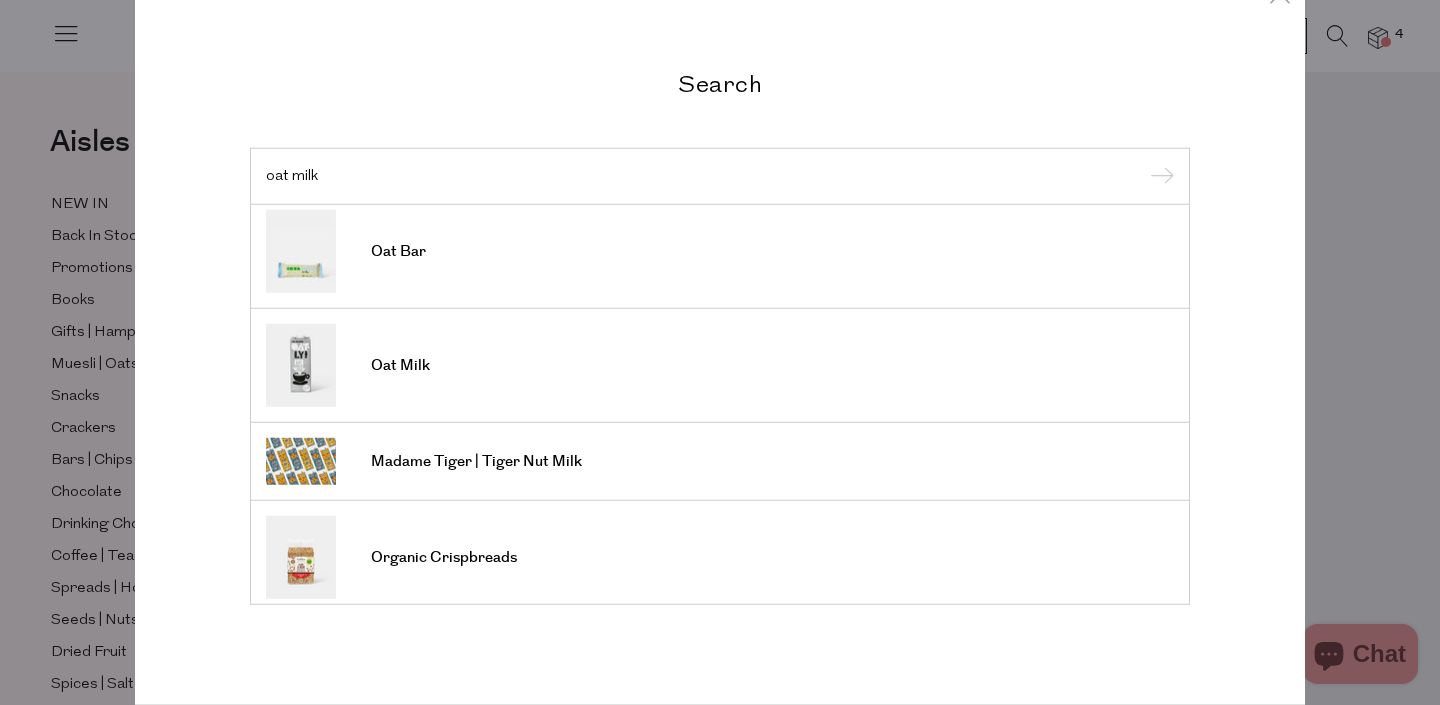 type on "oat milk" 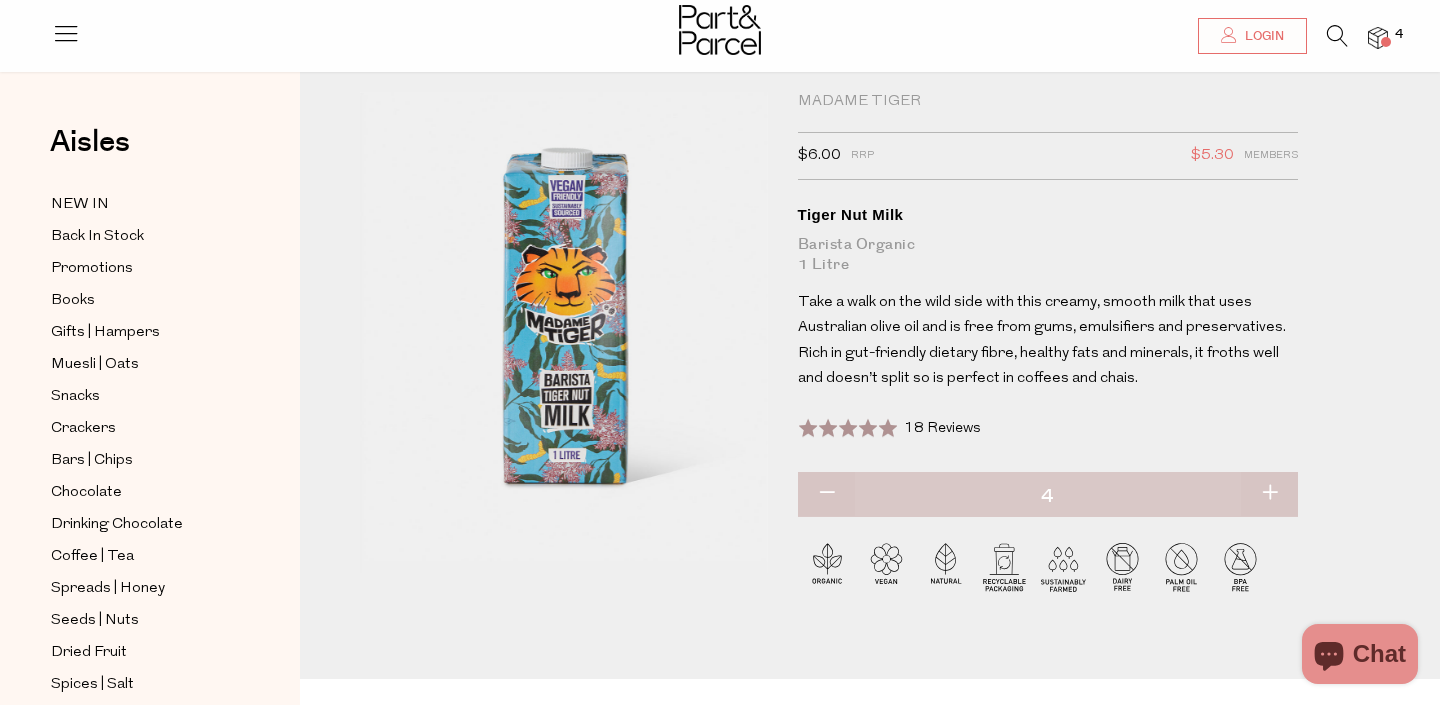 scroll, scrollTop: 52, scrollLeft: 0, axis: vertical 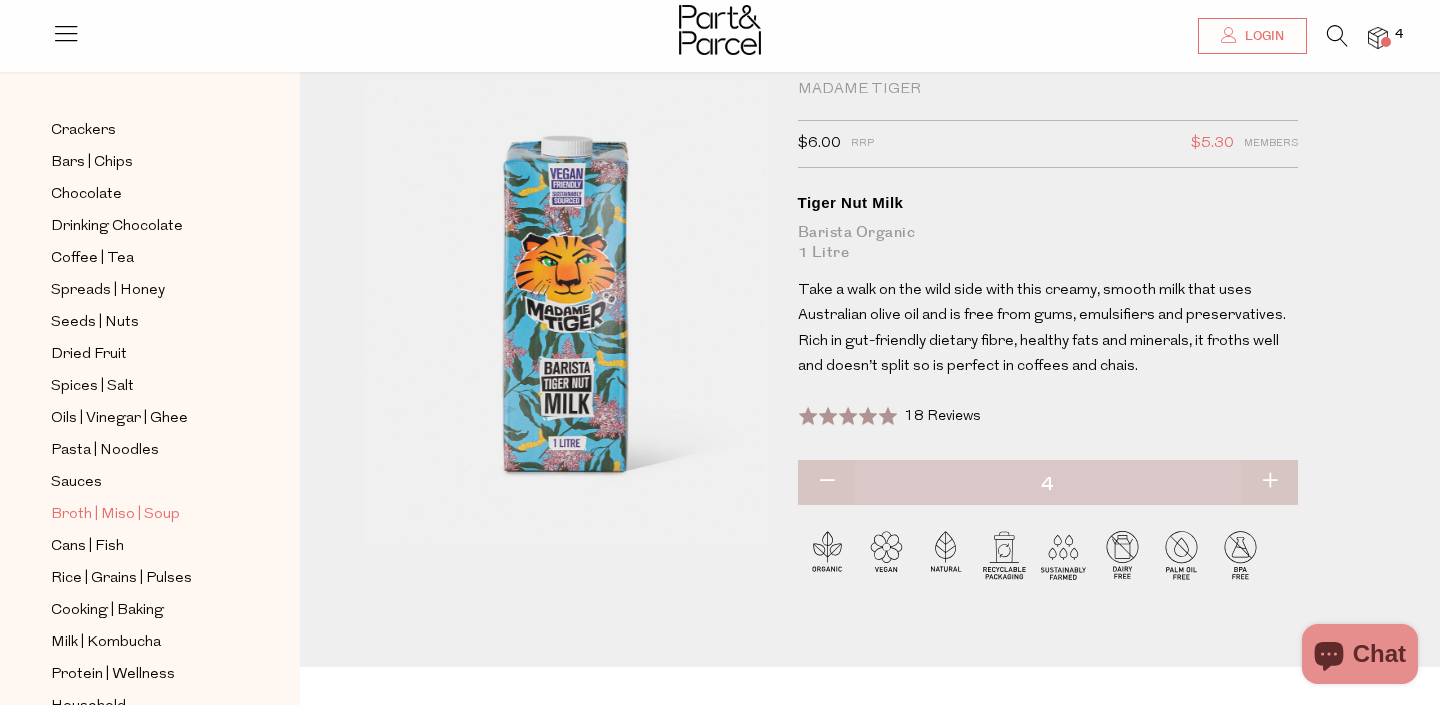 click on "Broth | Miso | Soup" at bounding box center [115, 515] 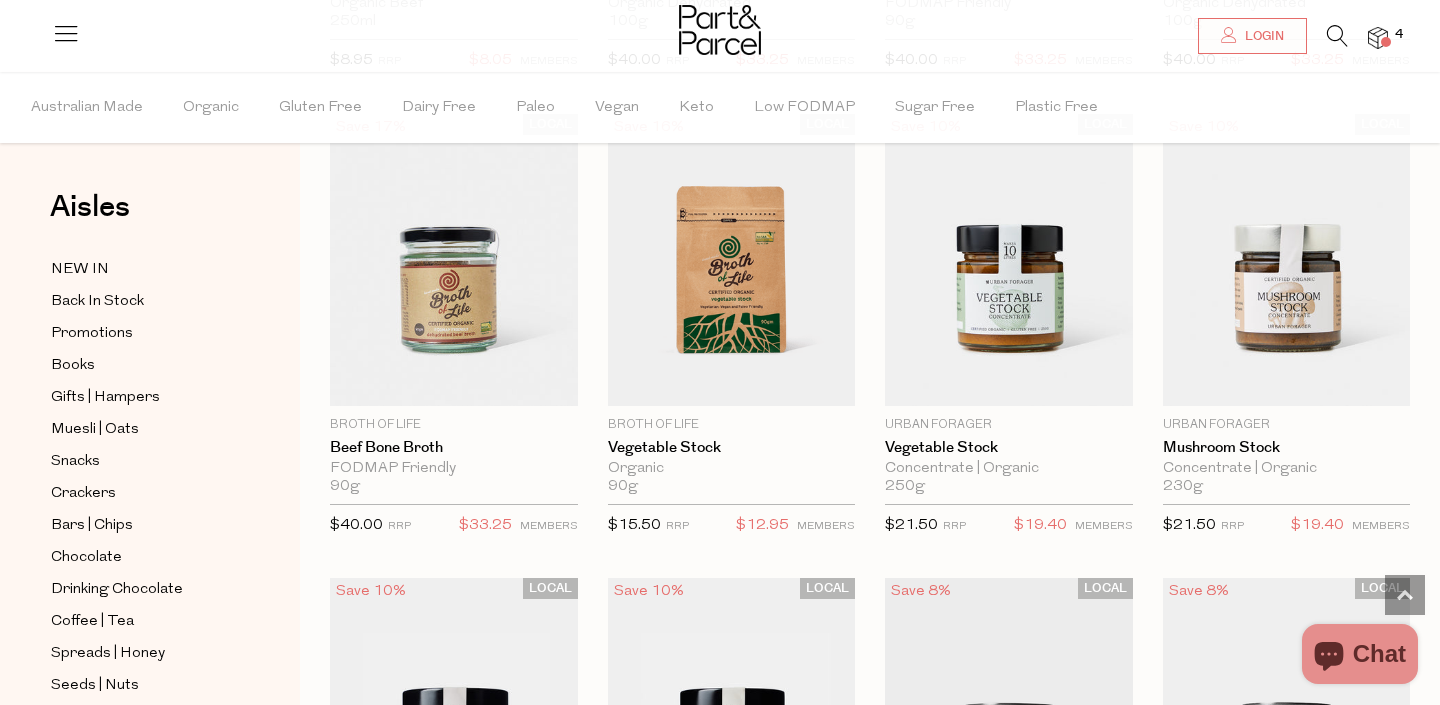 scroll, scrollTop: 1537, scrollLeft: 0, axis: vertical 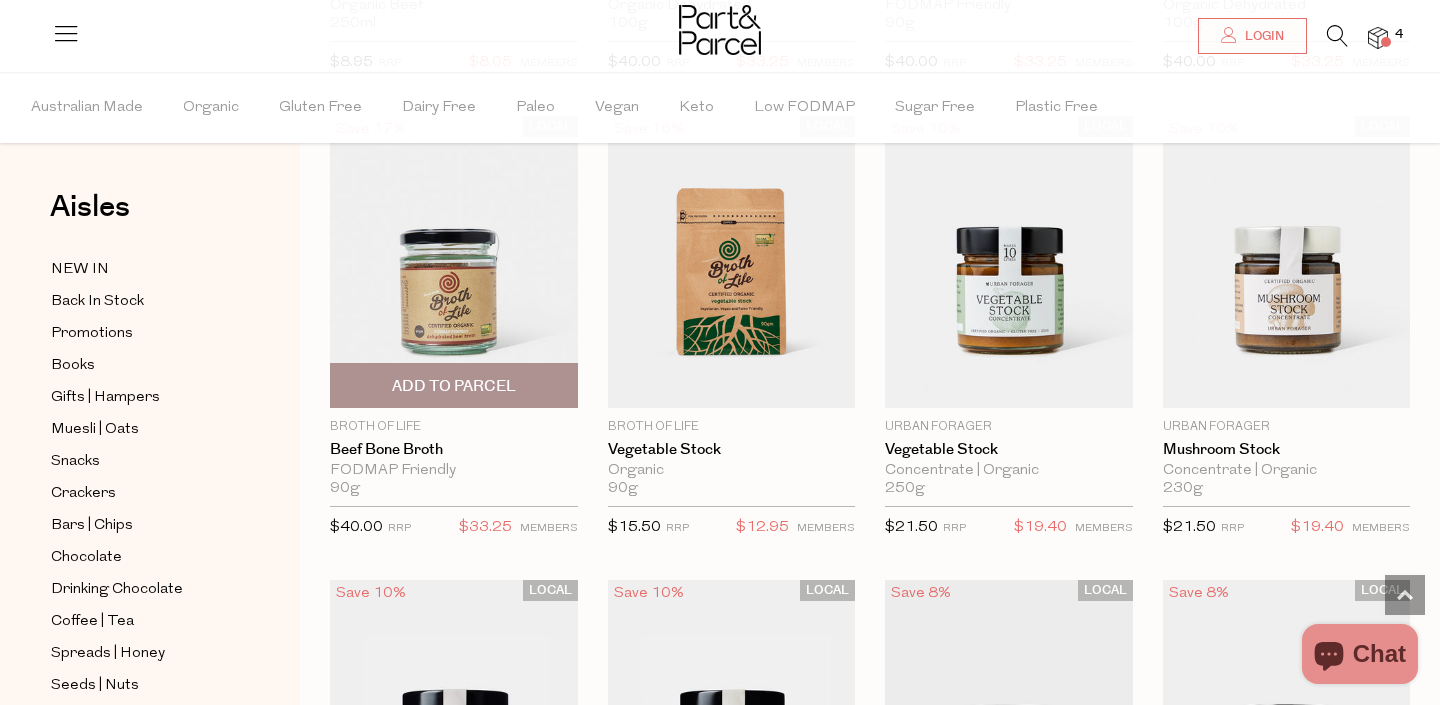 click at bounding box center [454, 262] 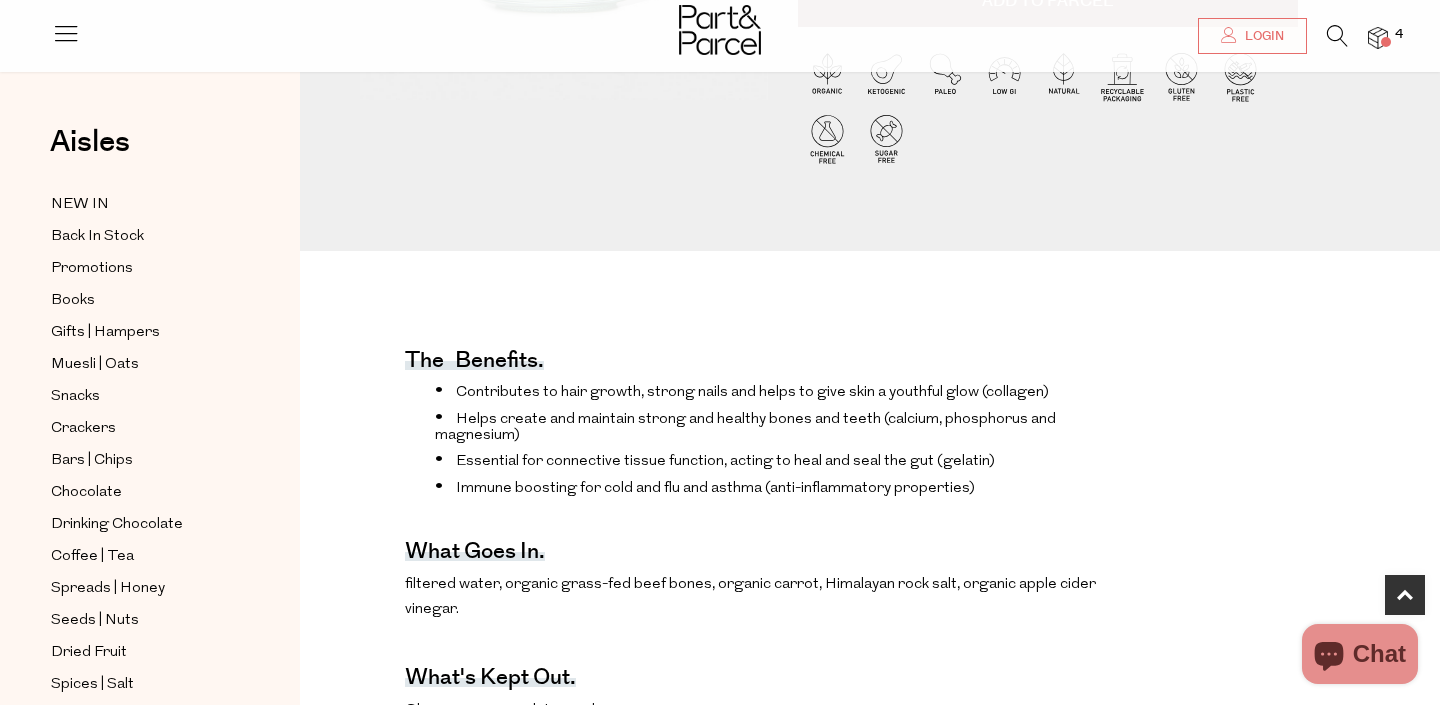 scroll, scrollTop: 514, scrollLeft: 0, axis: vertical 